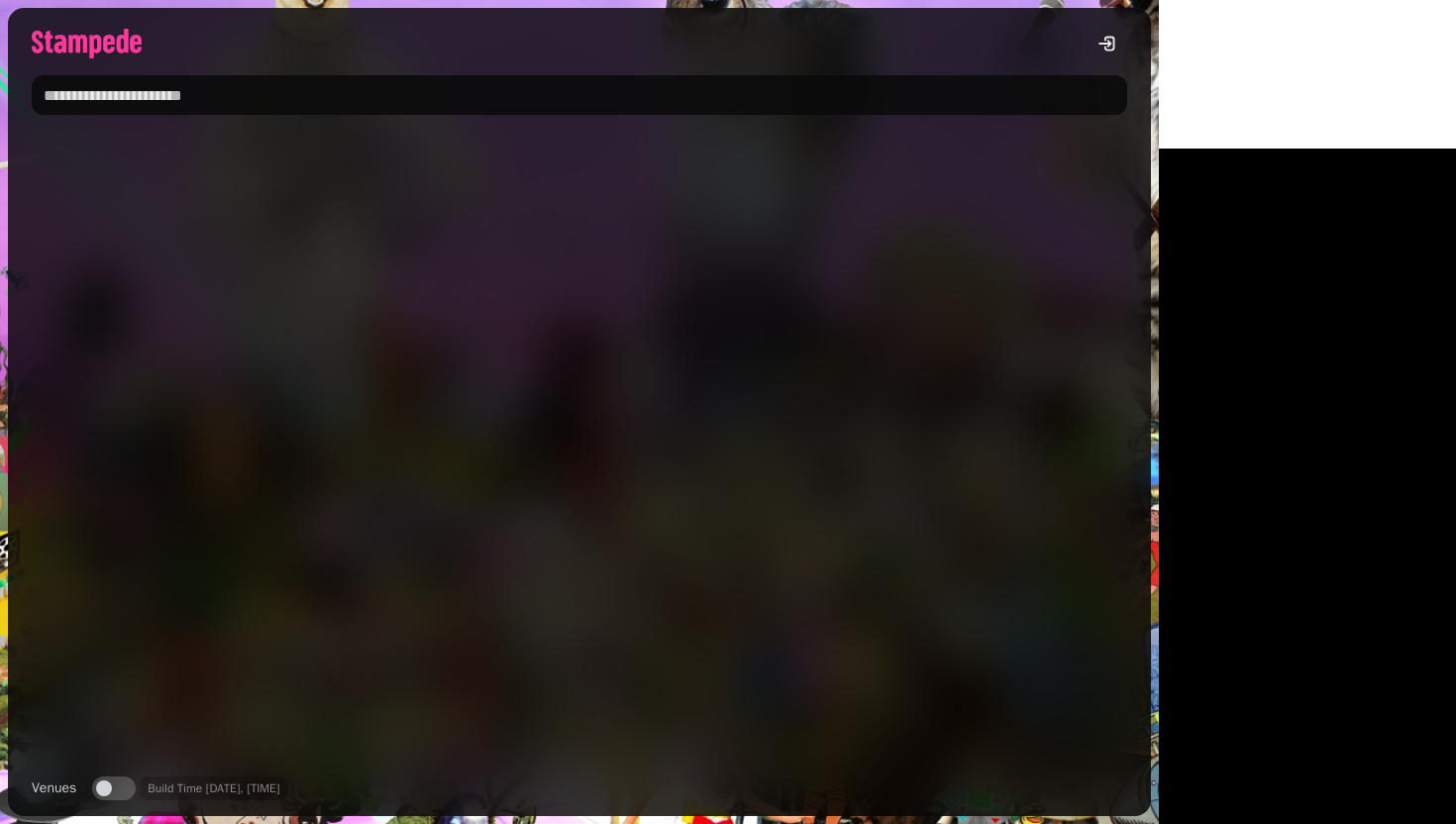 scroll, scrollTop: 0, scrollLeft: 0, axis: both 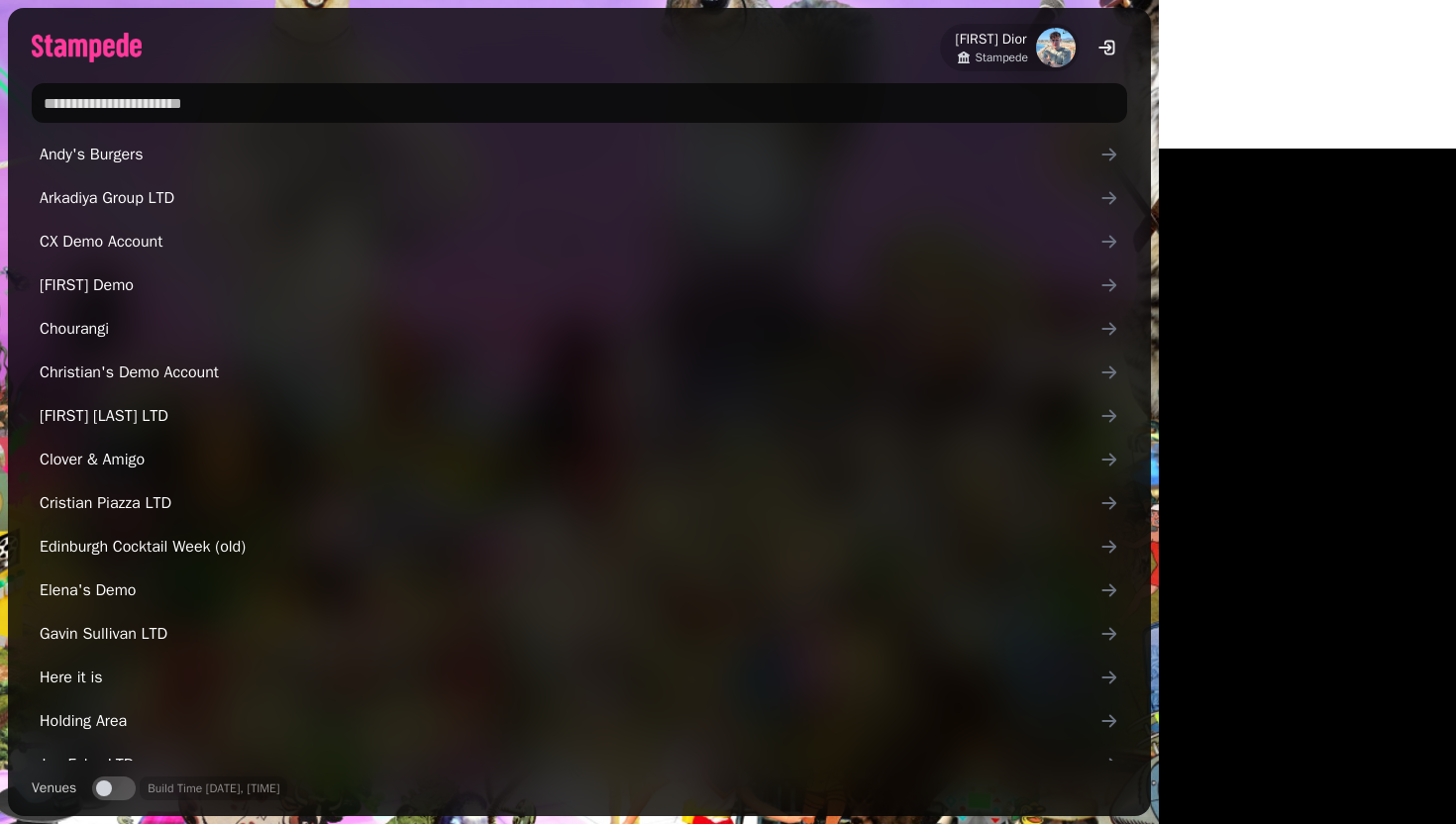 click at bounding box center (579, 103) 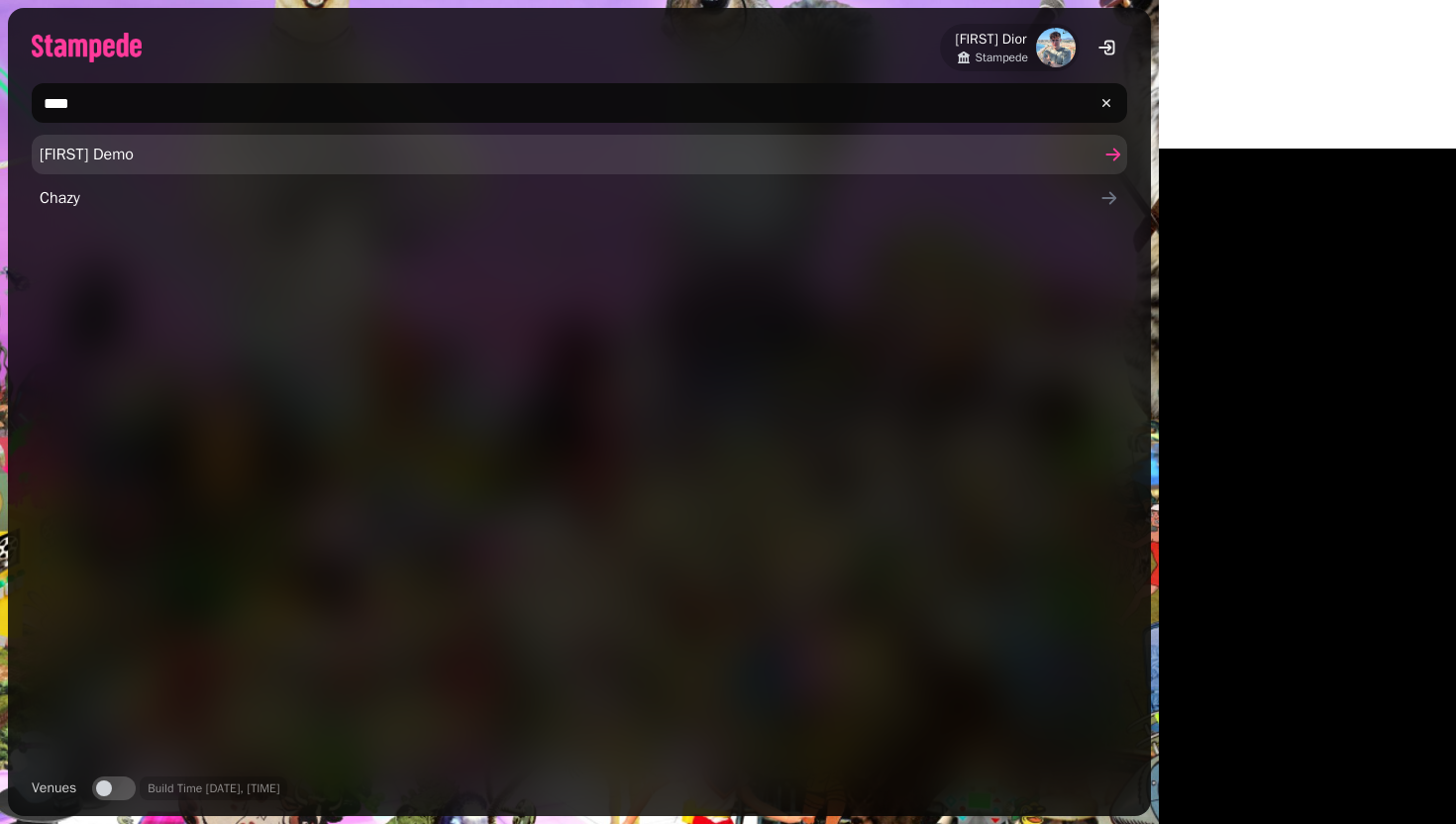 type on "****" 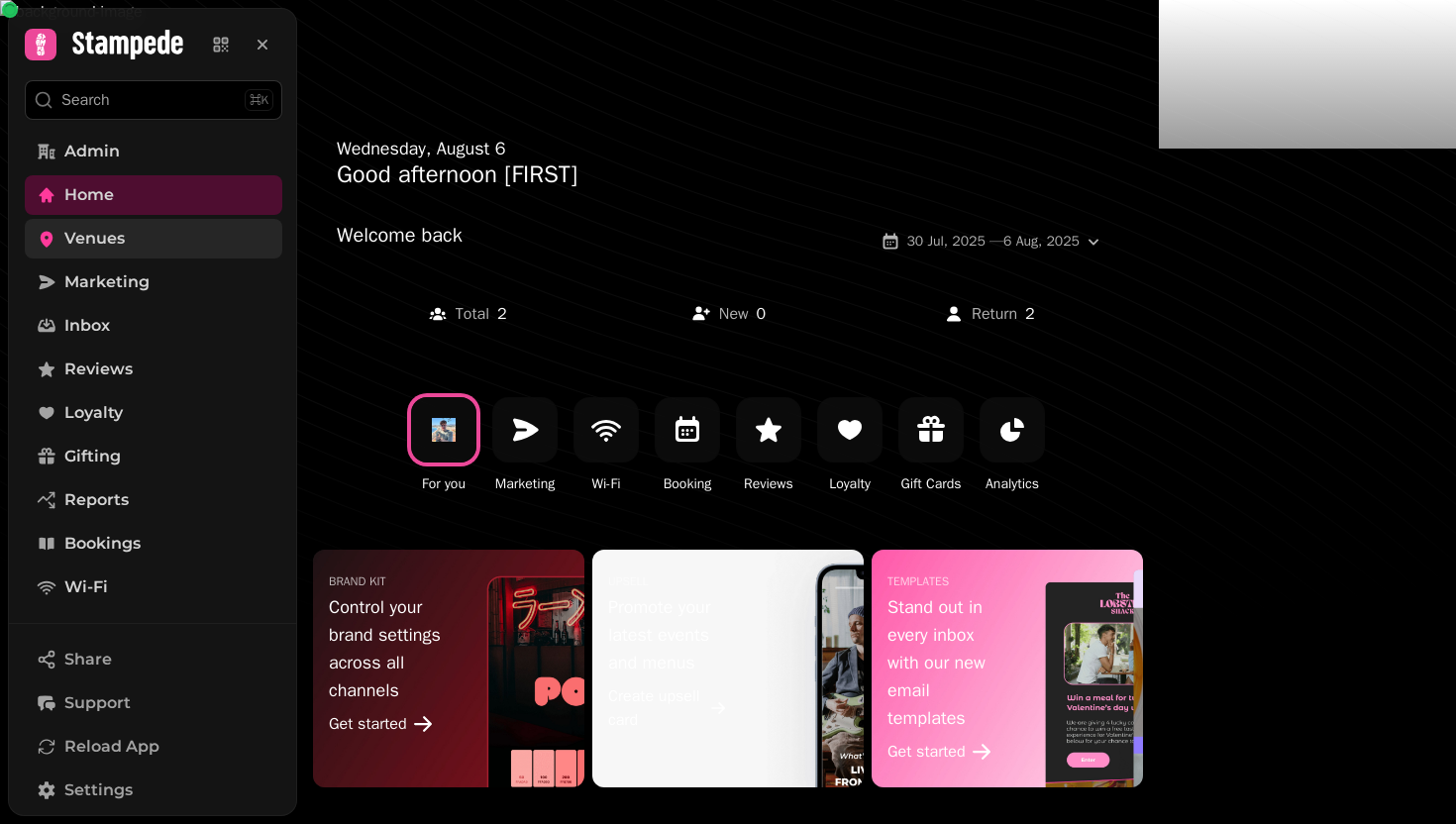 click on "Venues" at bounding box center (154, 239) 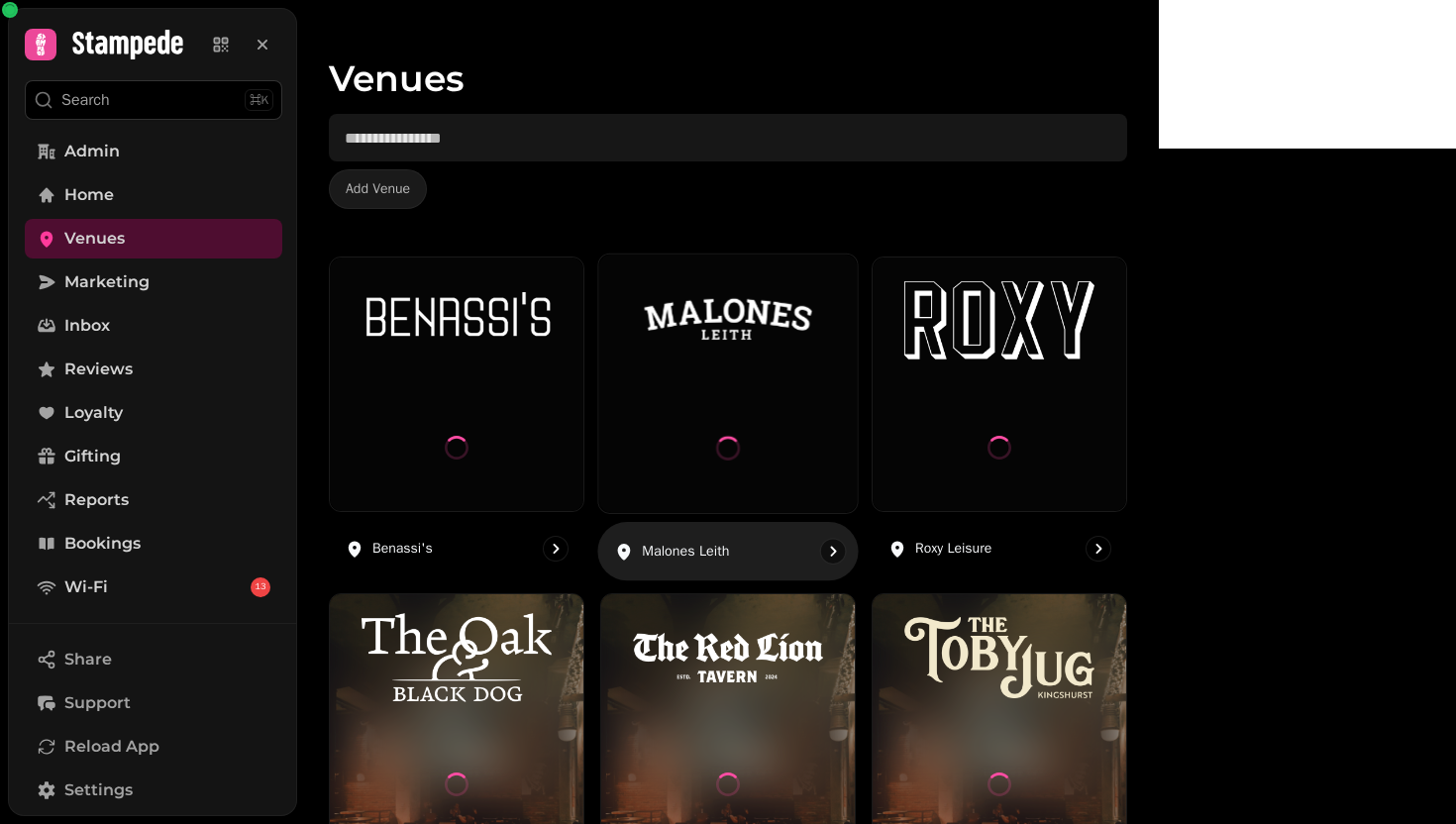 scroll, scrollTop: 63, scrollLeft: 0, axis: vertical 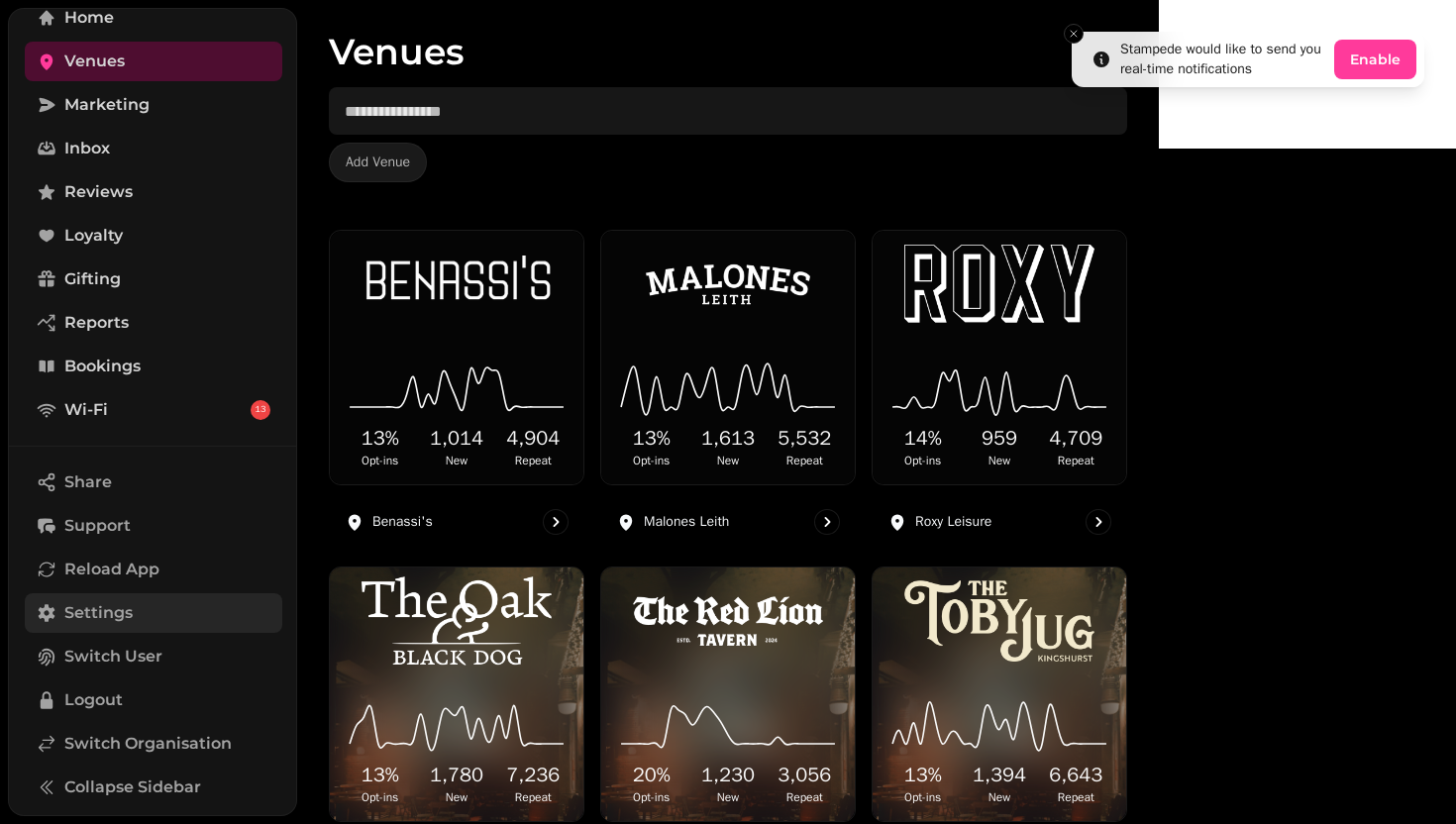click on "Settings" at bounding box center [98, 613] 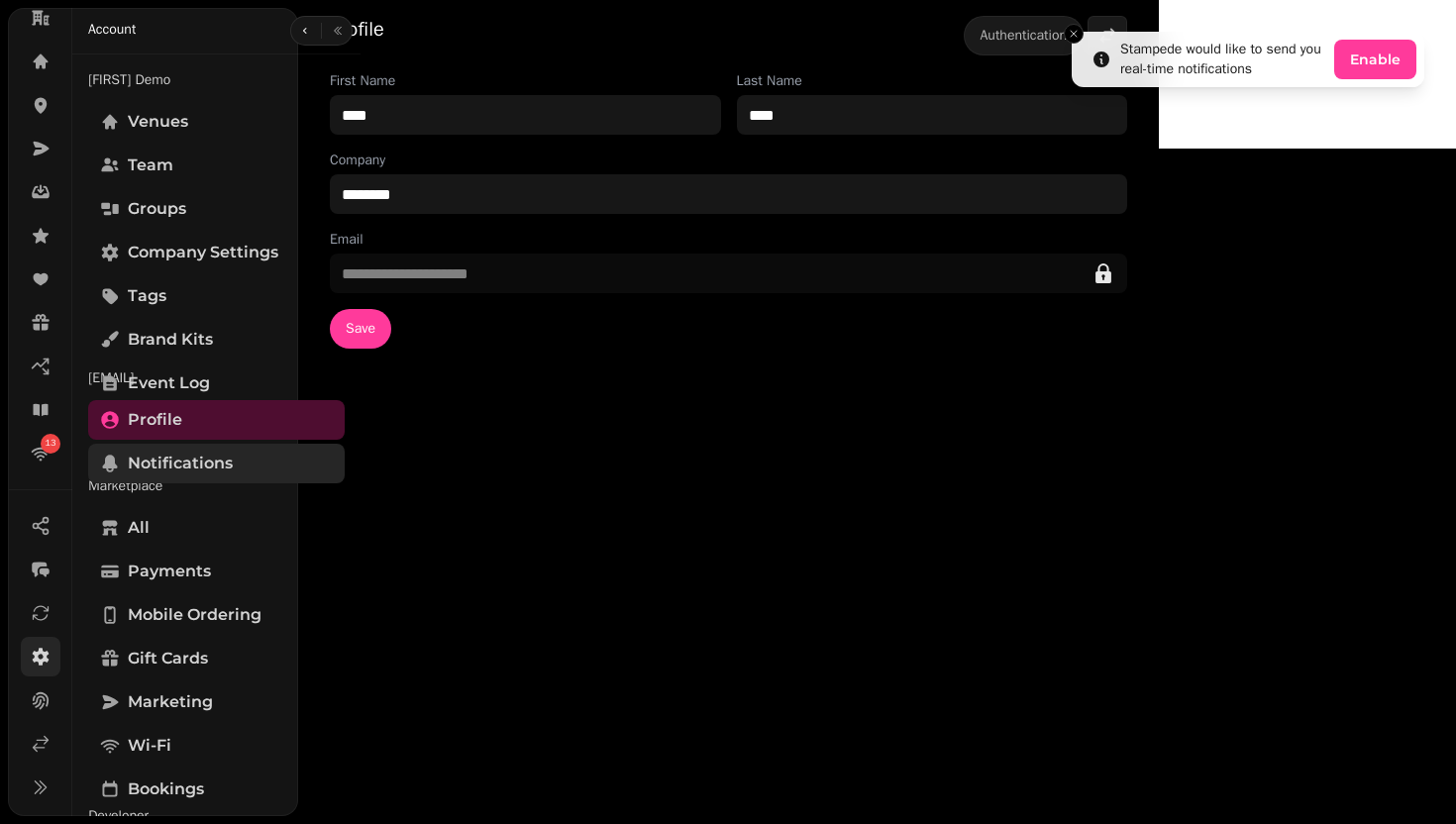 scroll, scrollTop: 0, scrollLeft: 0, axis: both 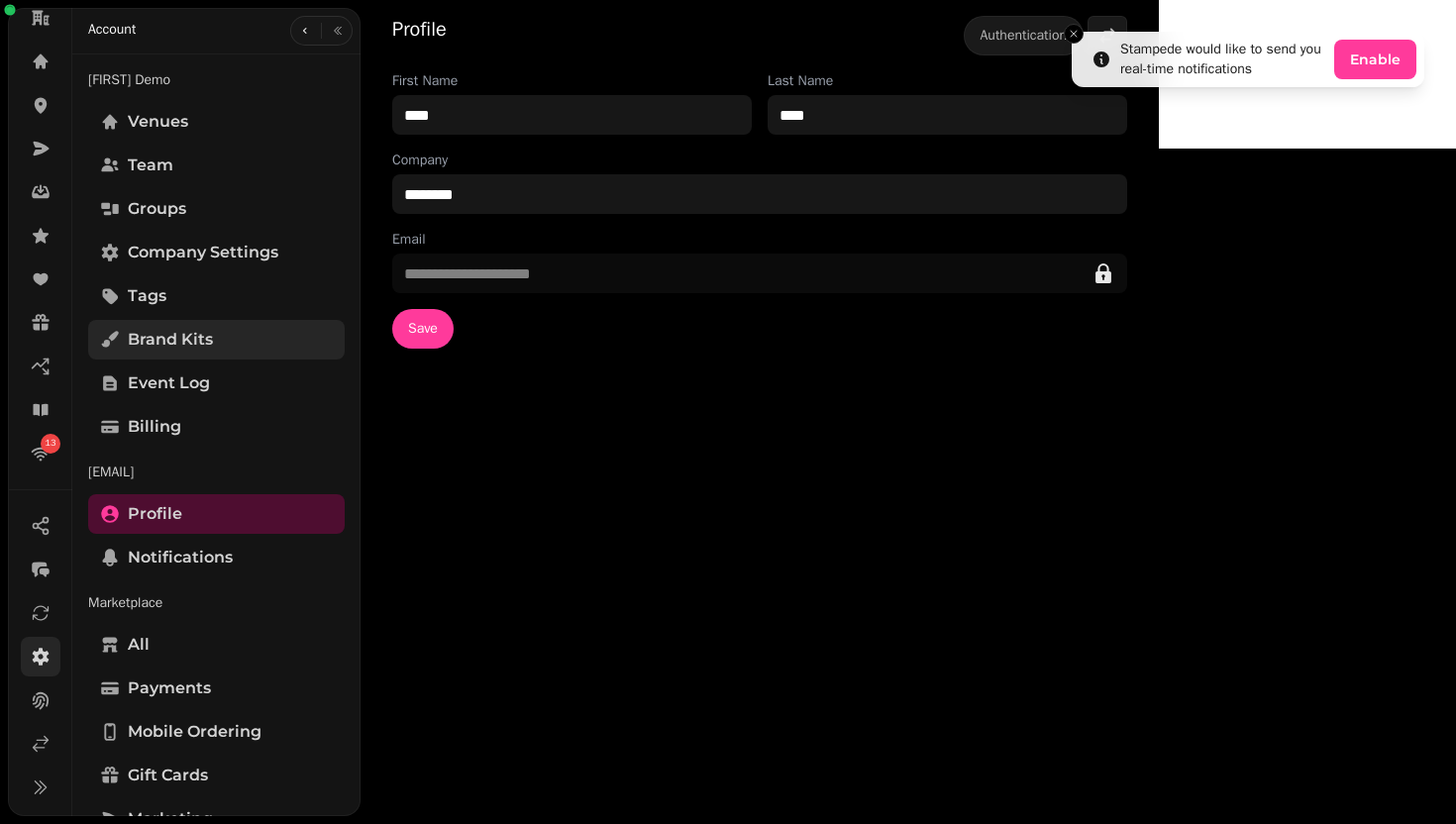 click on "Brand Kits" at bounding box center (170, 340) 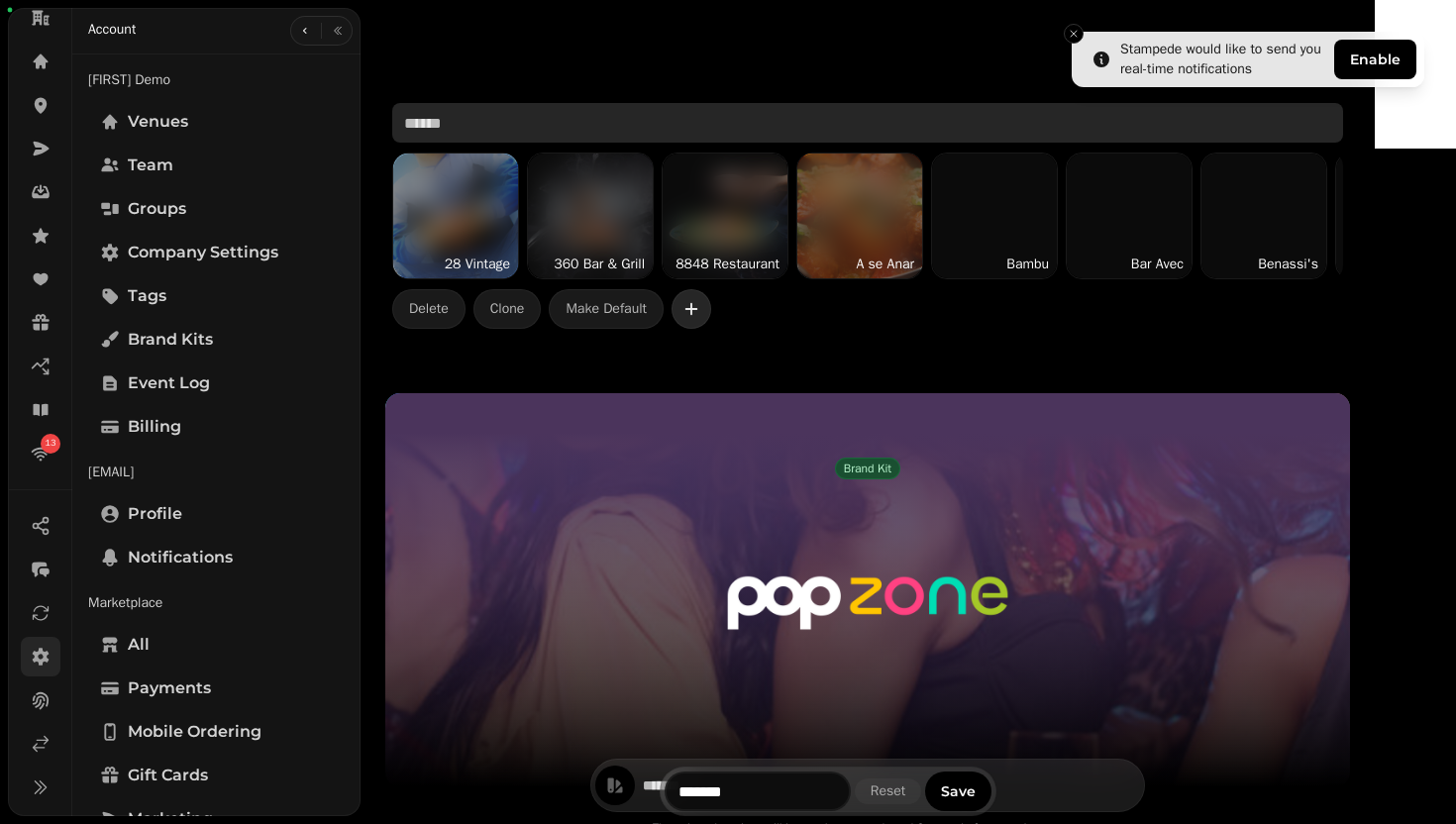 click at bounding box center [868, 123] 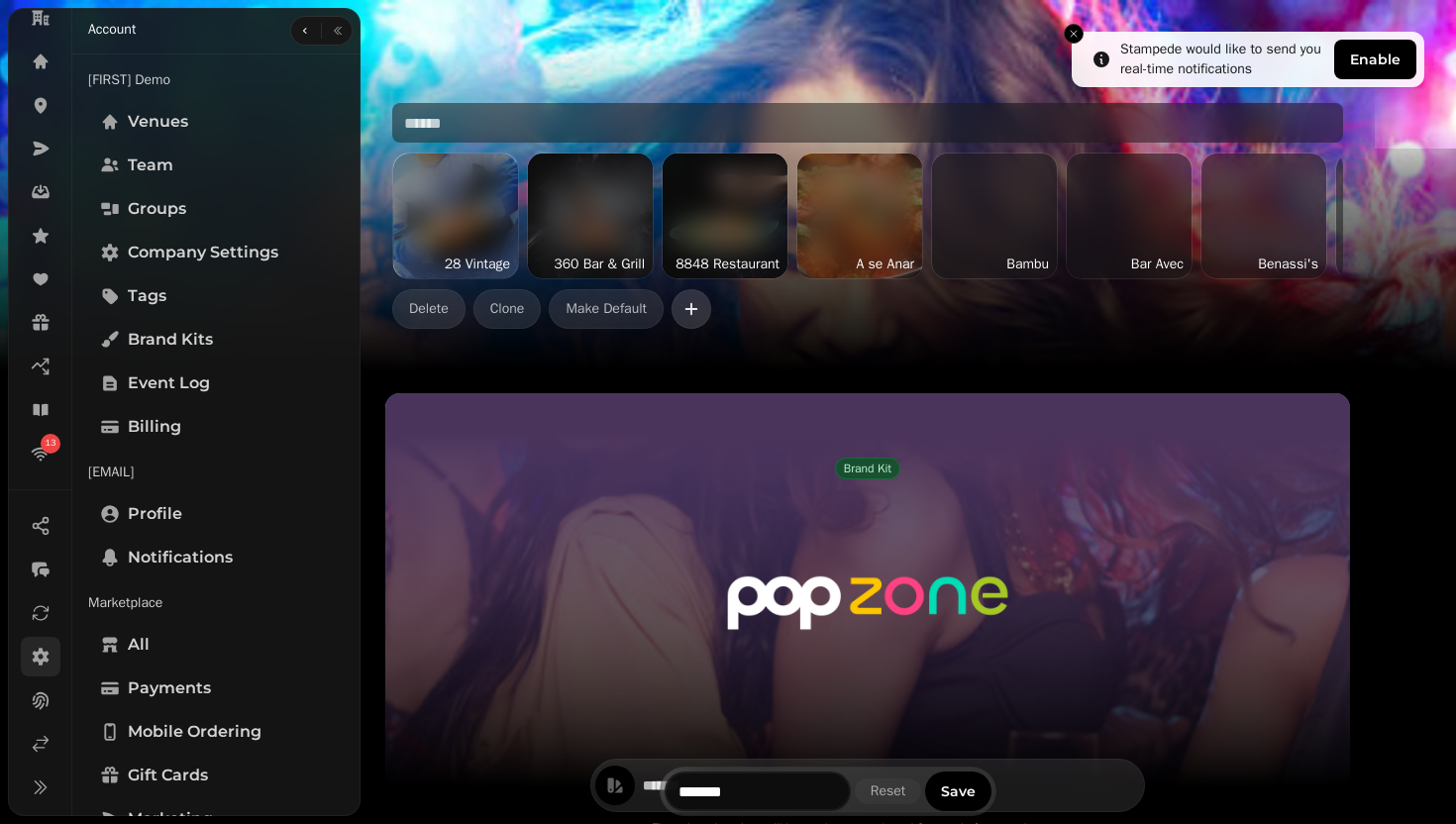 click 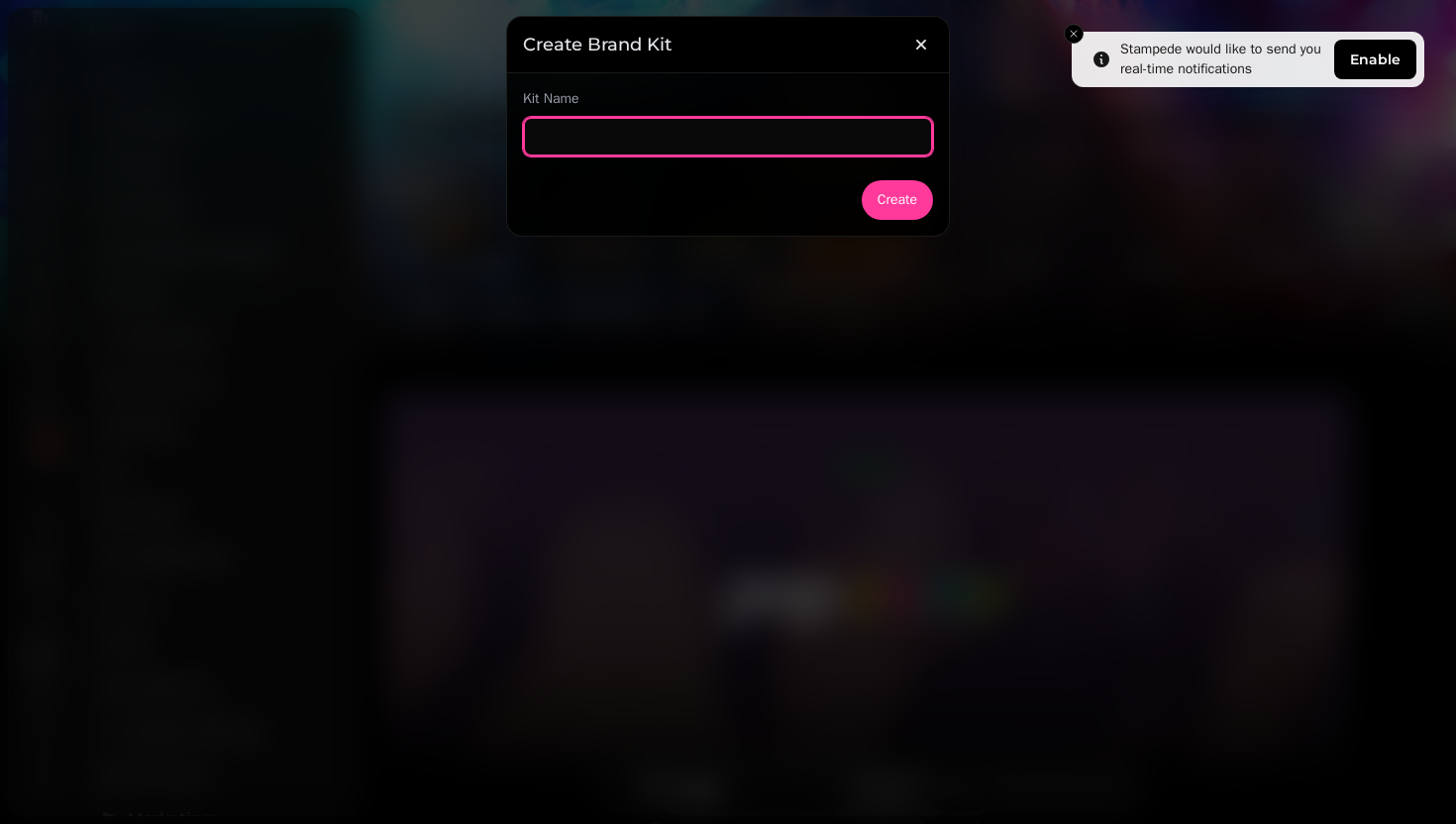 click at bounding box center [728, 137] 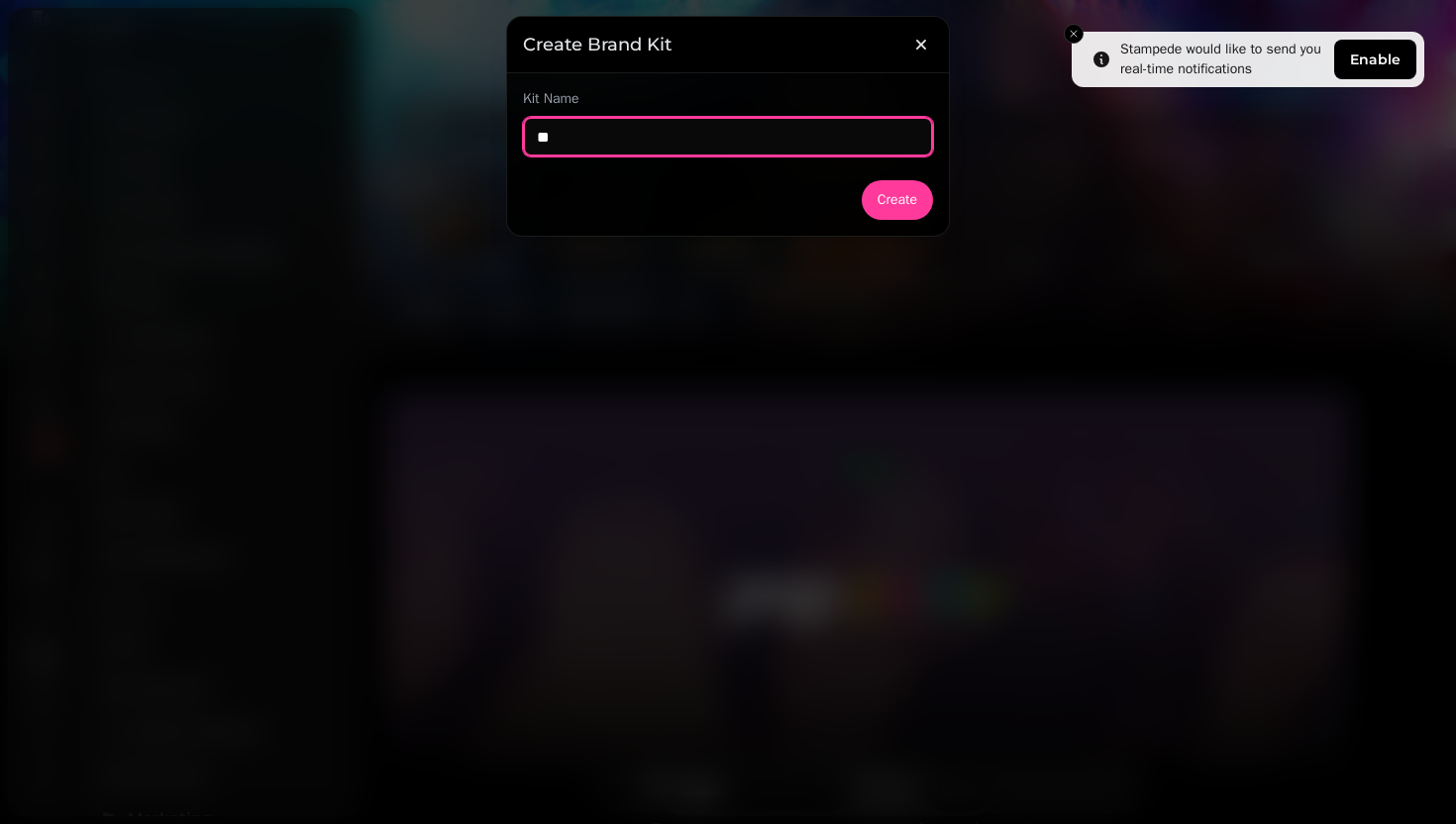 type on "*" 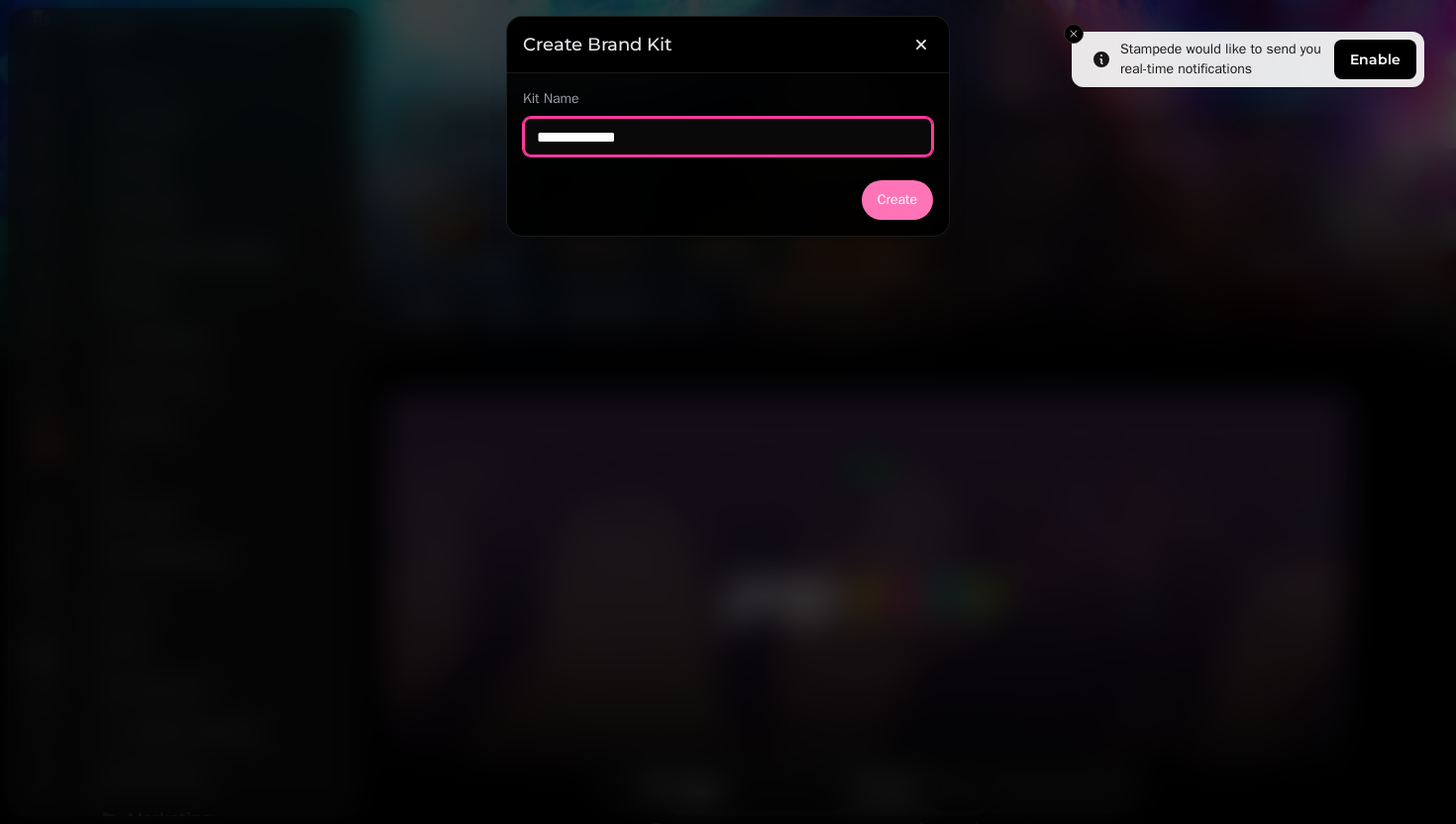 type on "**********" 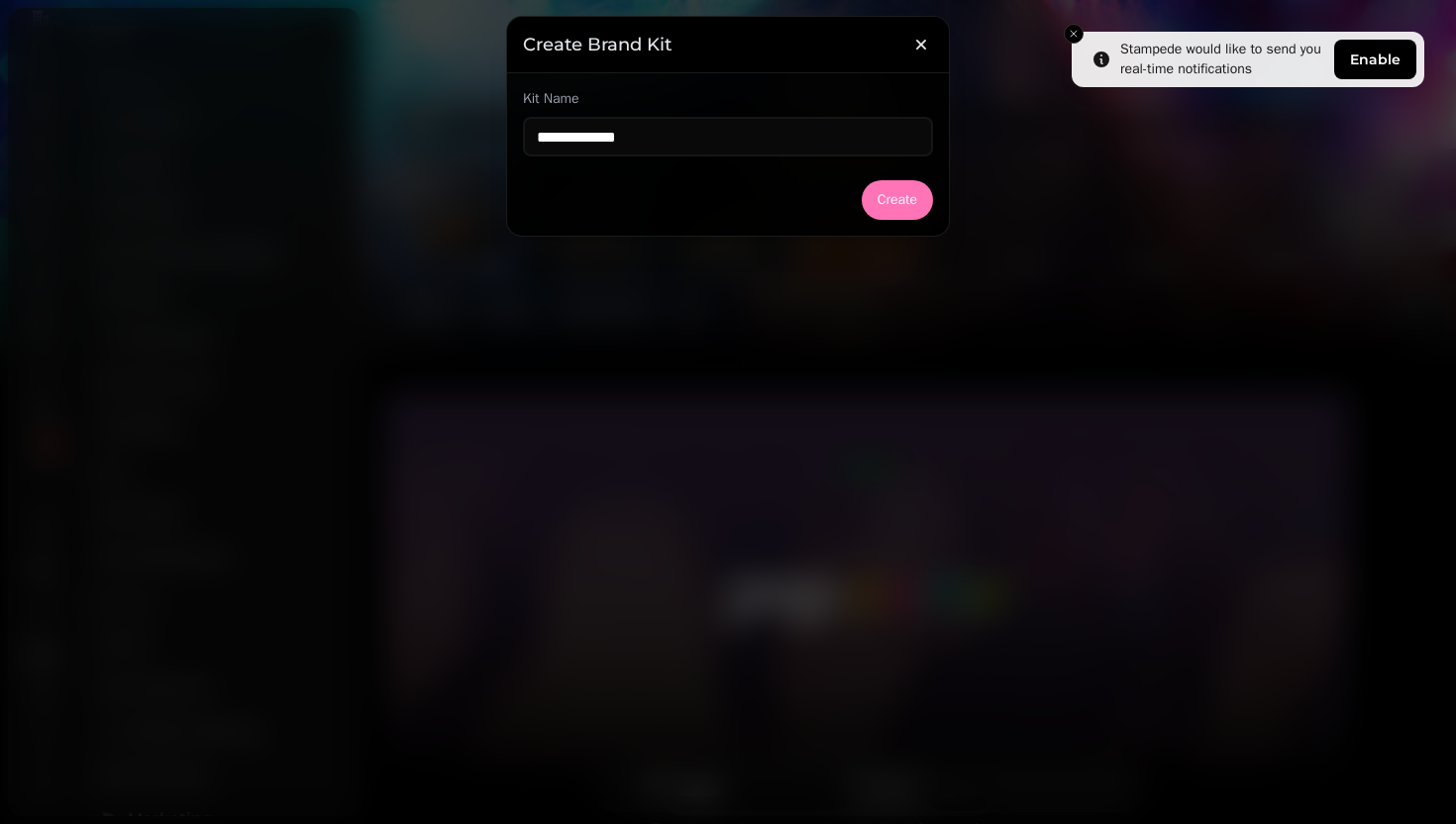 click on "Create" at bounding box center [897, 200] 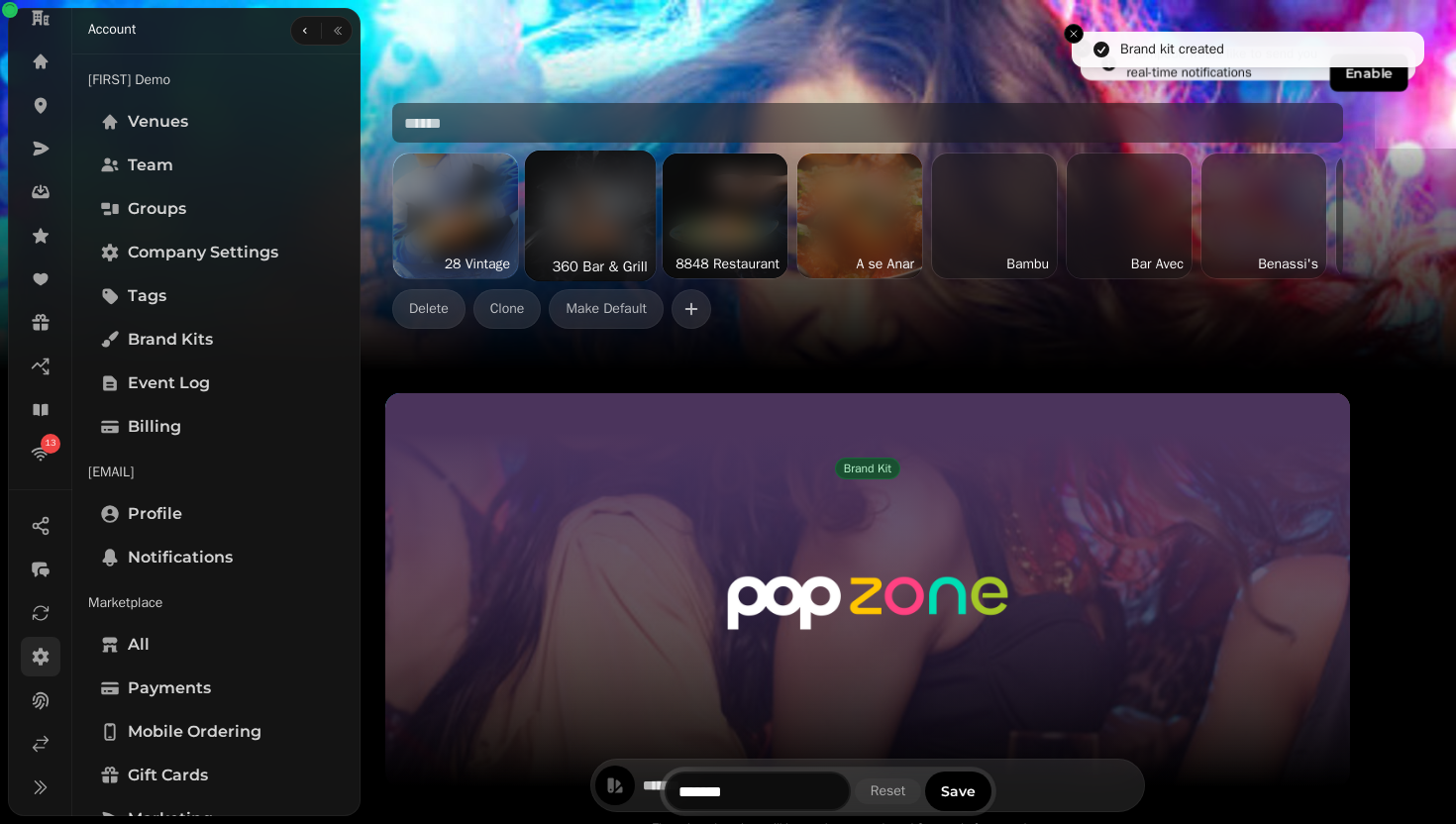 type on "*******" 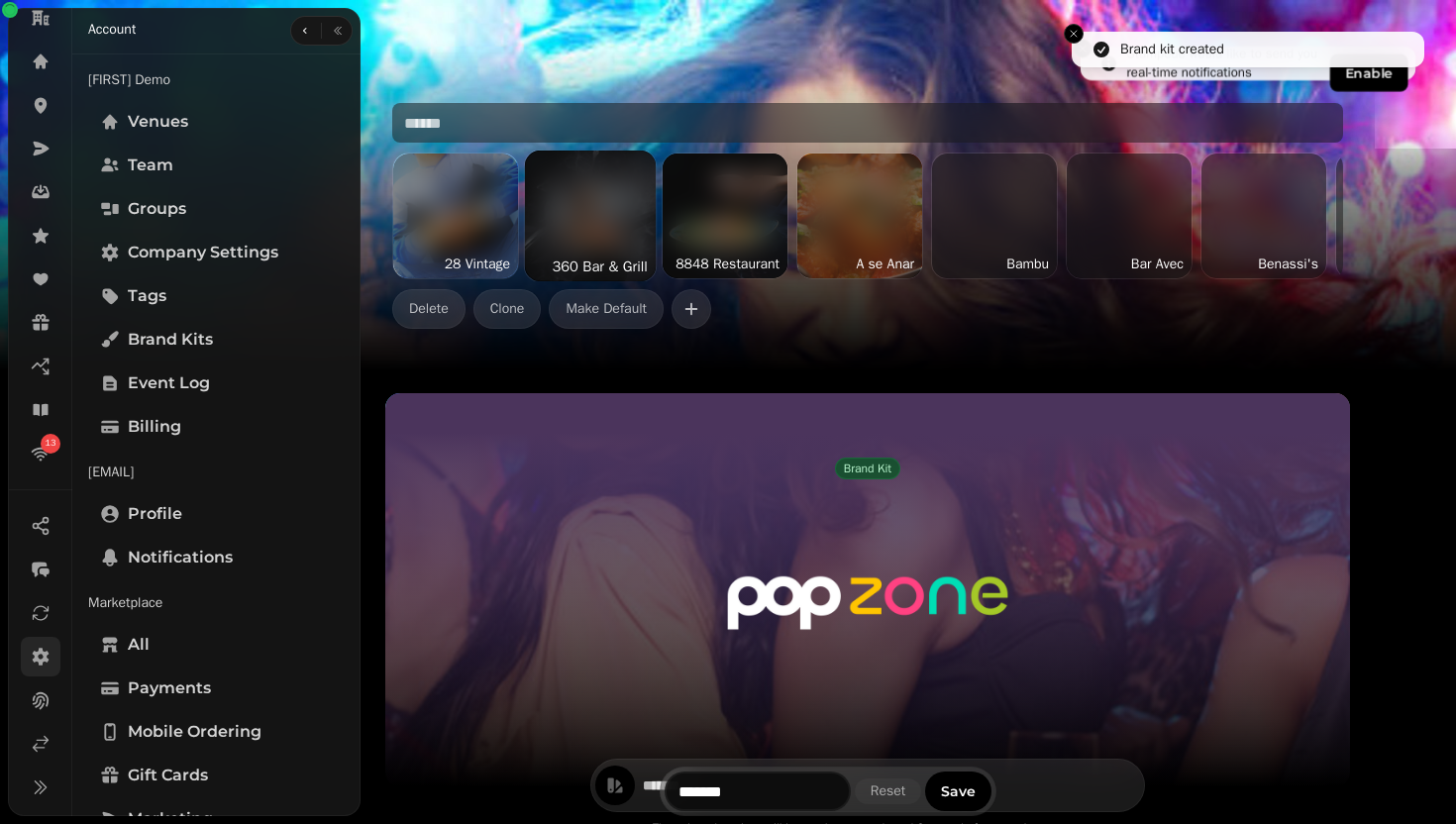 type on "*******" 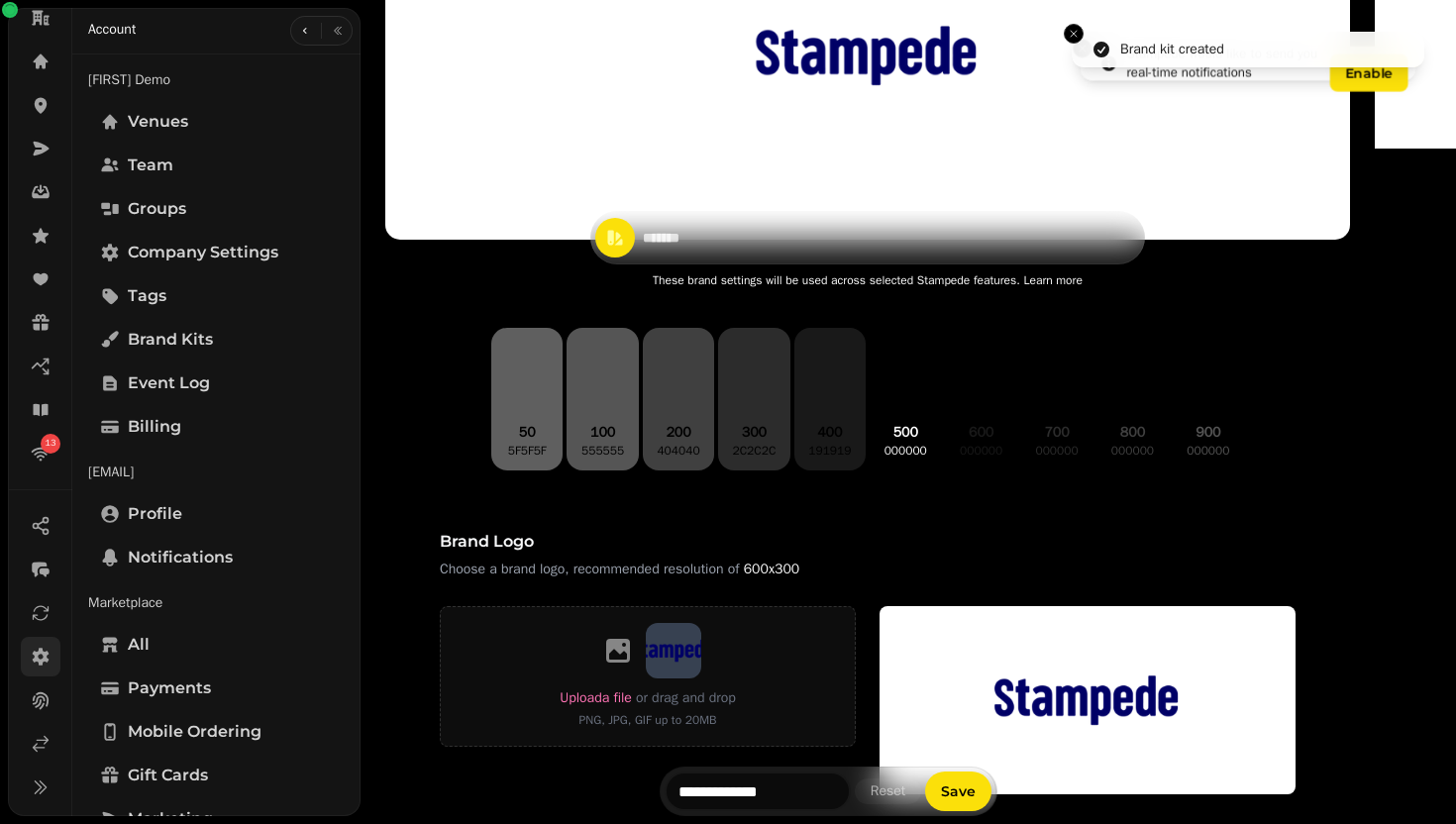 scroll, scrollTop: 596, scrollLeft: 0, axis: vertical 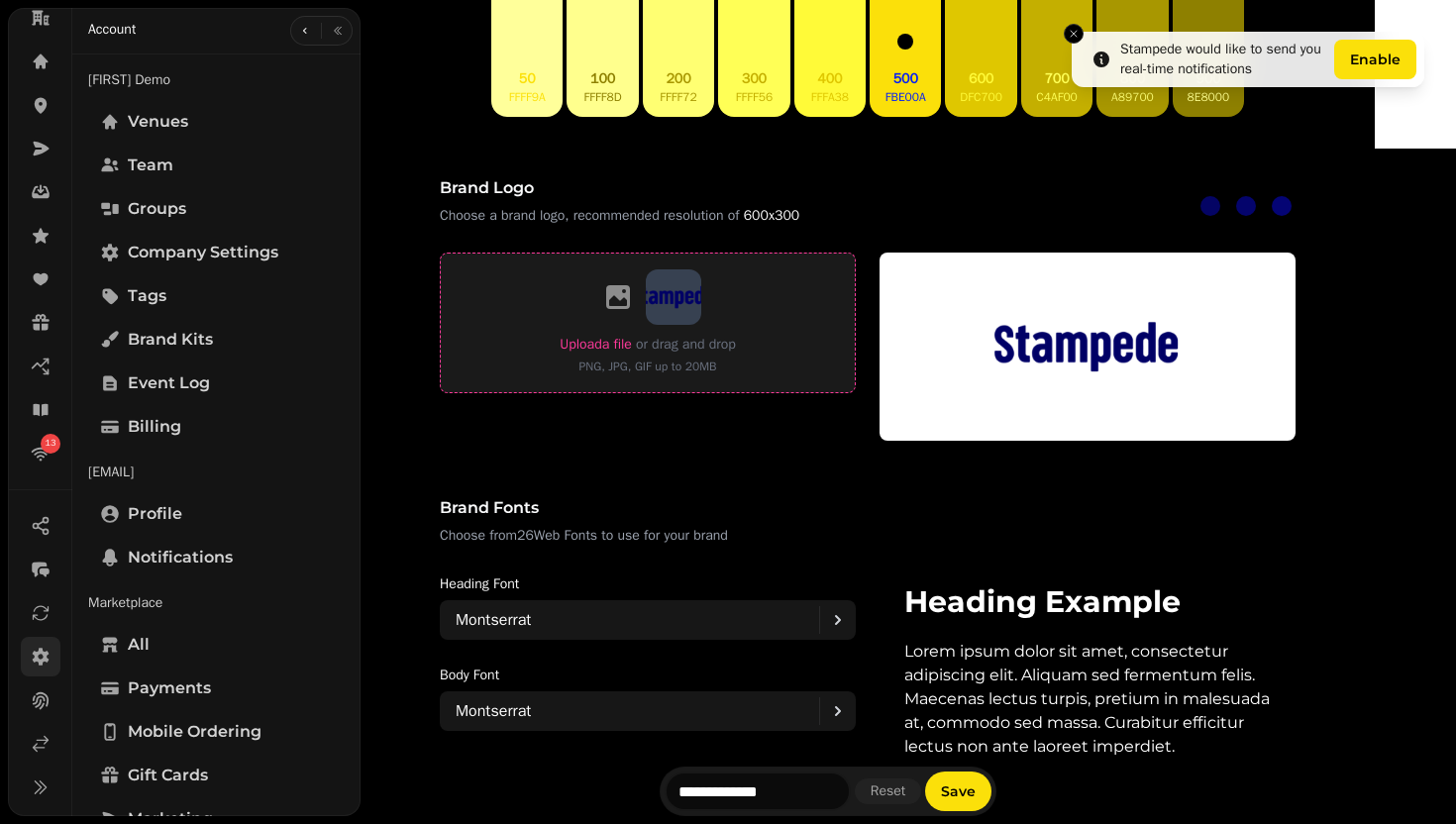 click on "Upload  a file" at bounding box center (595, 344) 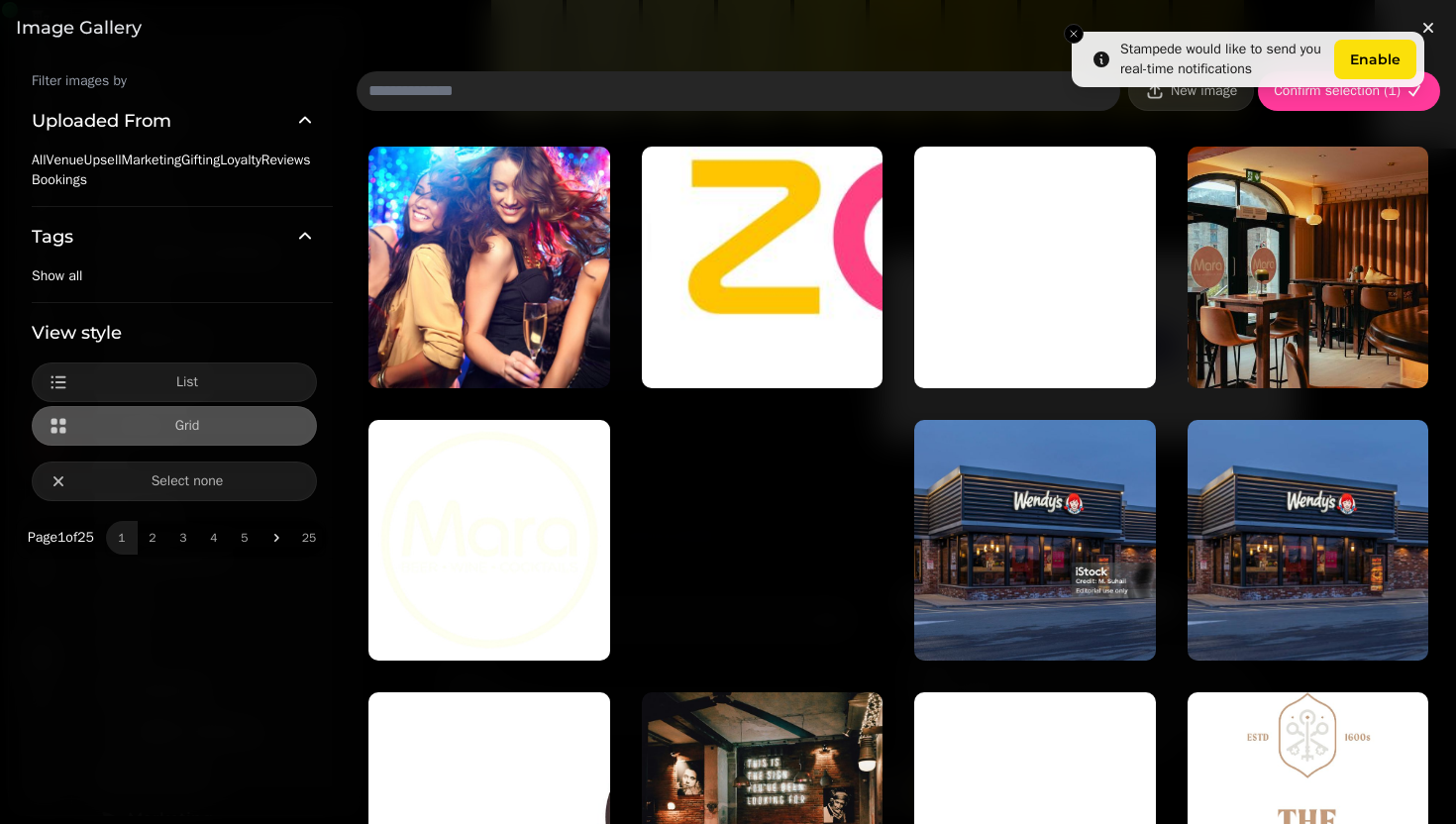 click on "Image gallery" at bounding box center [728, 28] 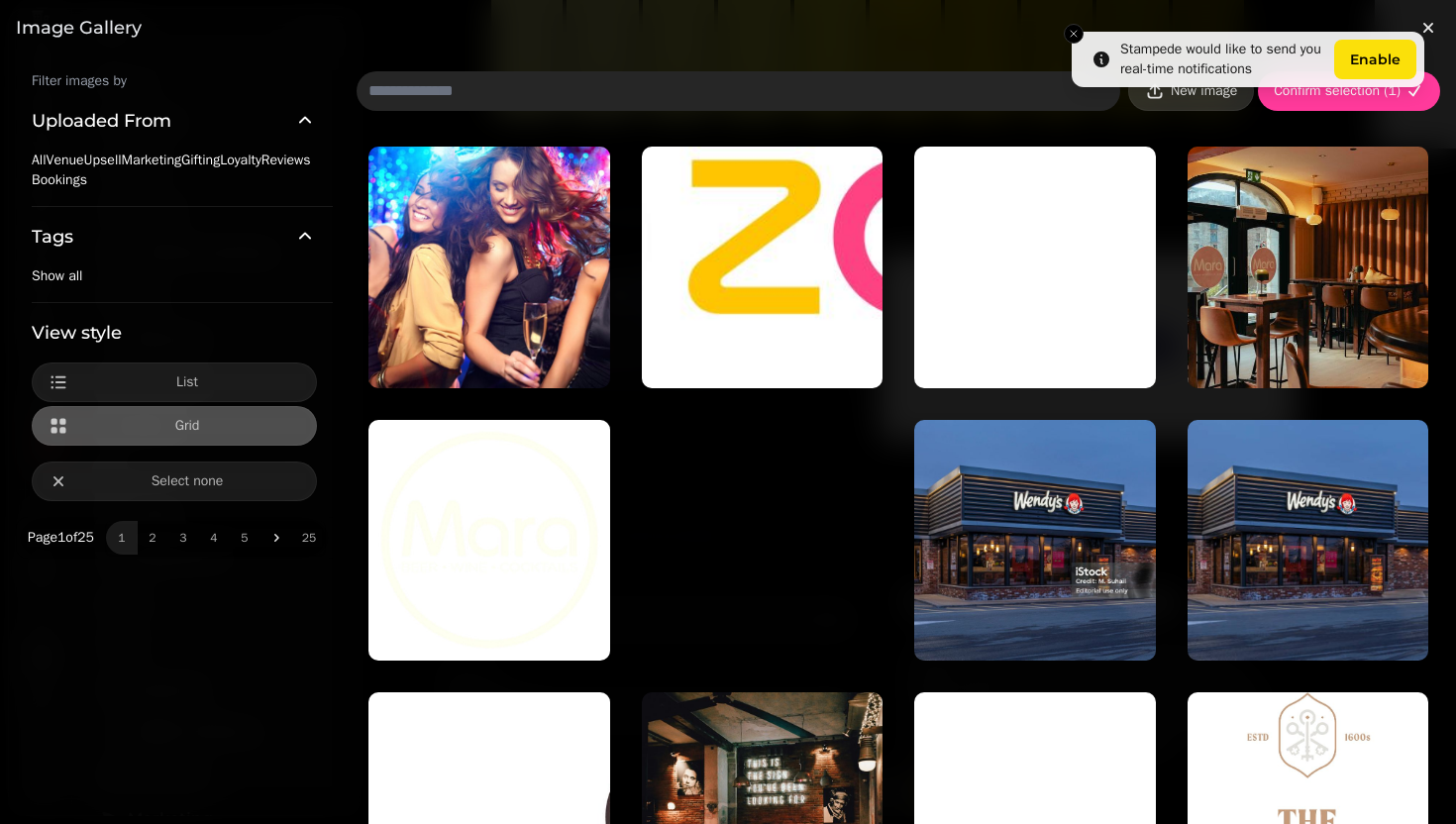 click on "New image" at bounding box center [1191, 91] 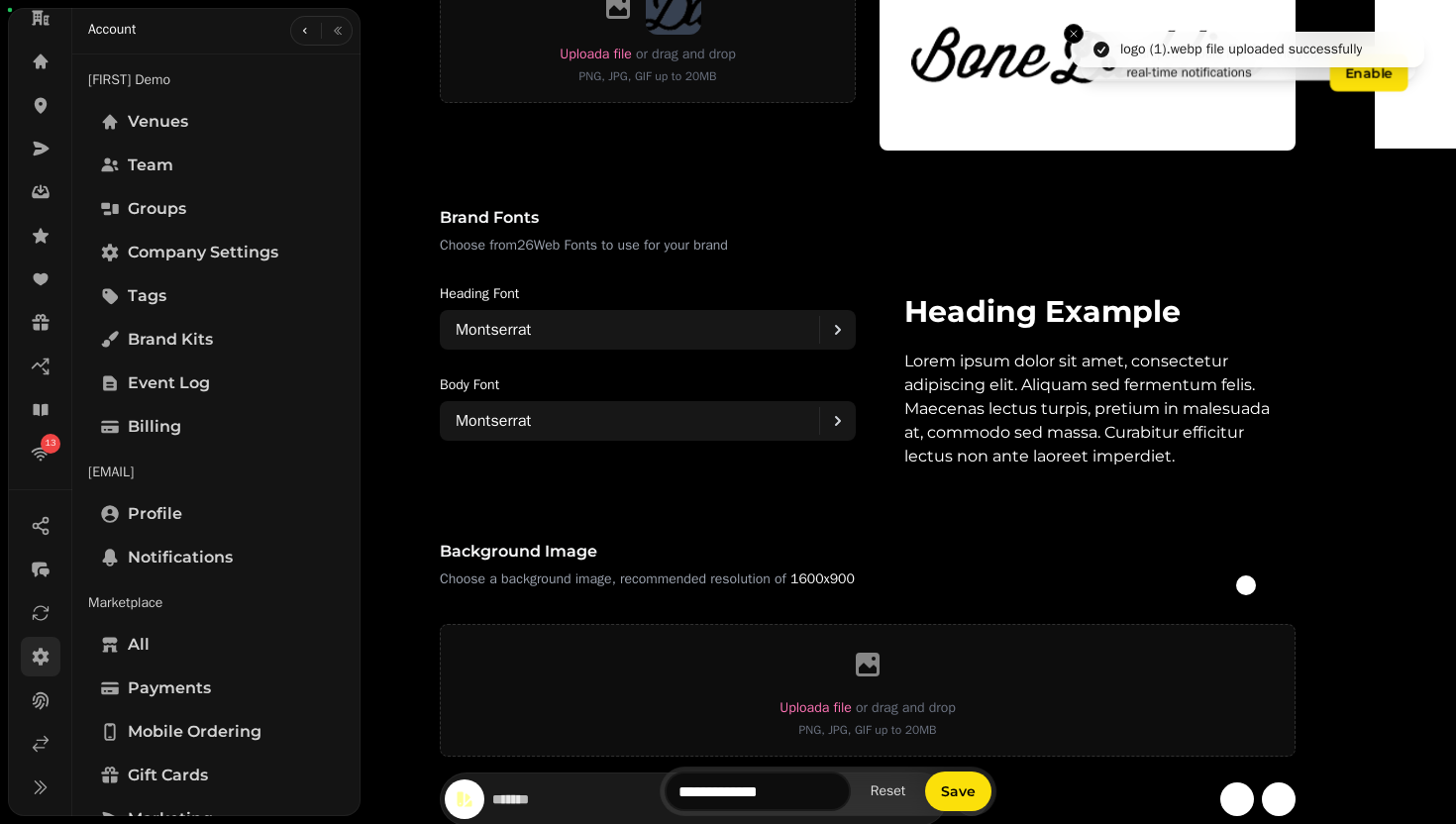 scroll, scrollTop: 1328, scrollLeft: 0, axis: vertical 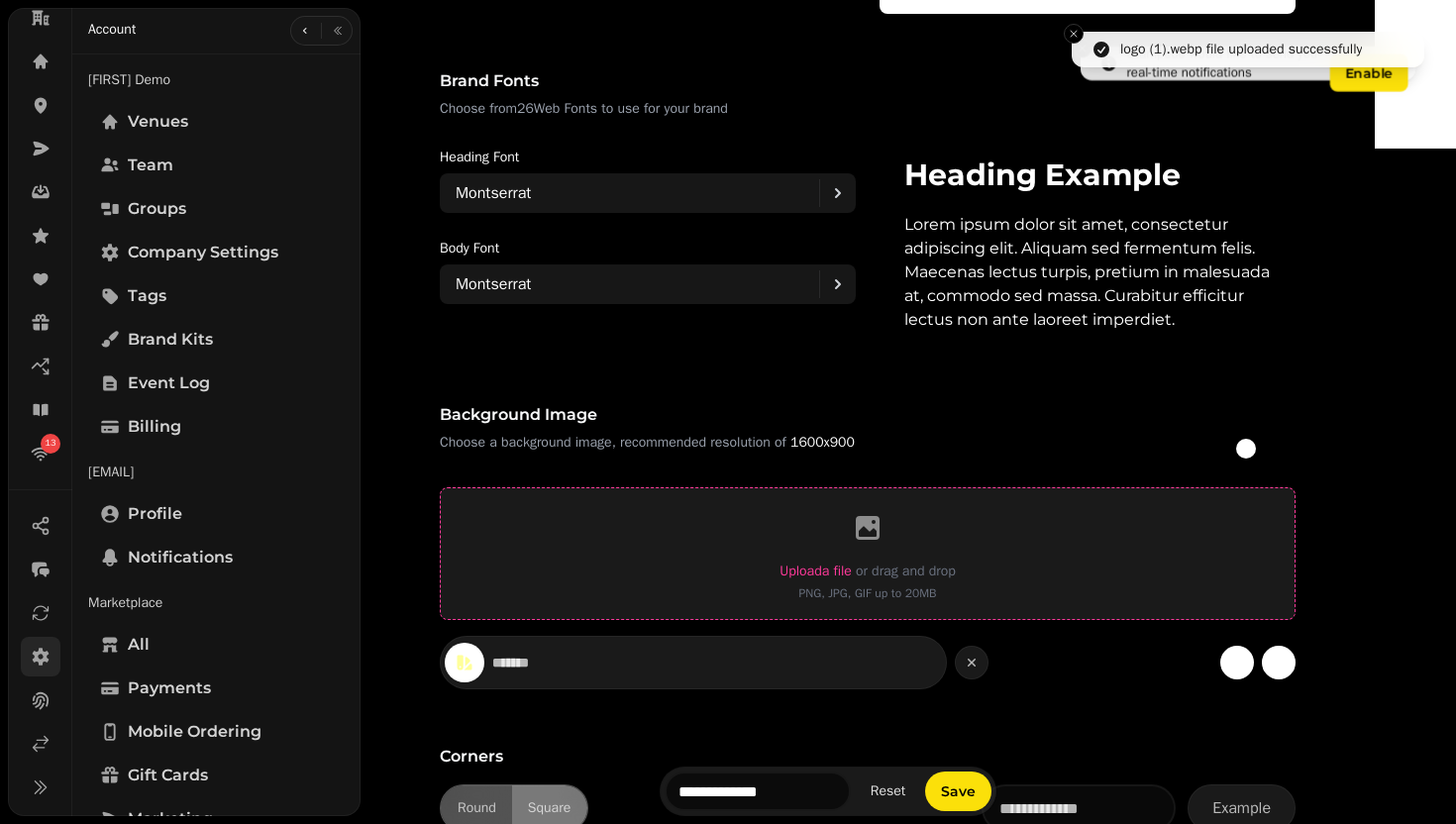 click on "Upload  a file" at bounding box center (815, 570) 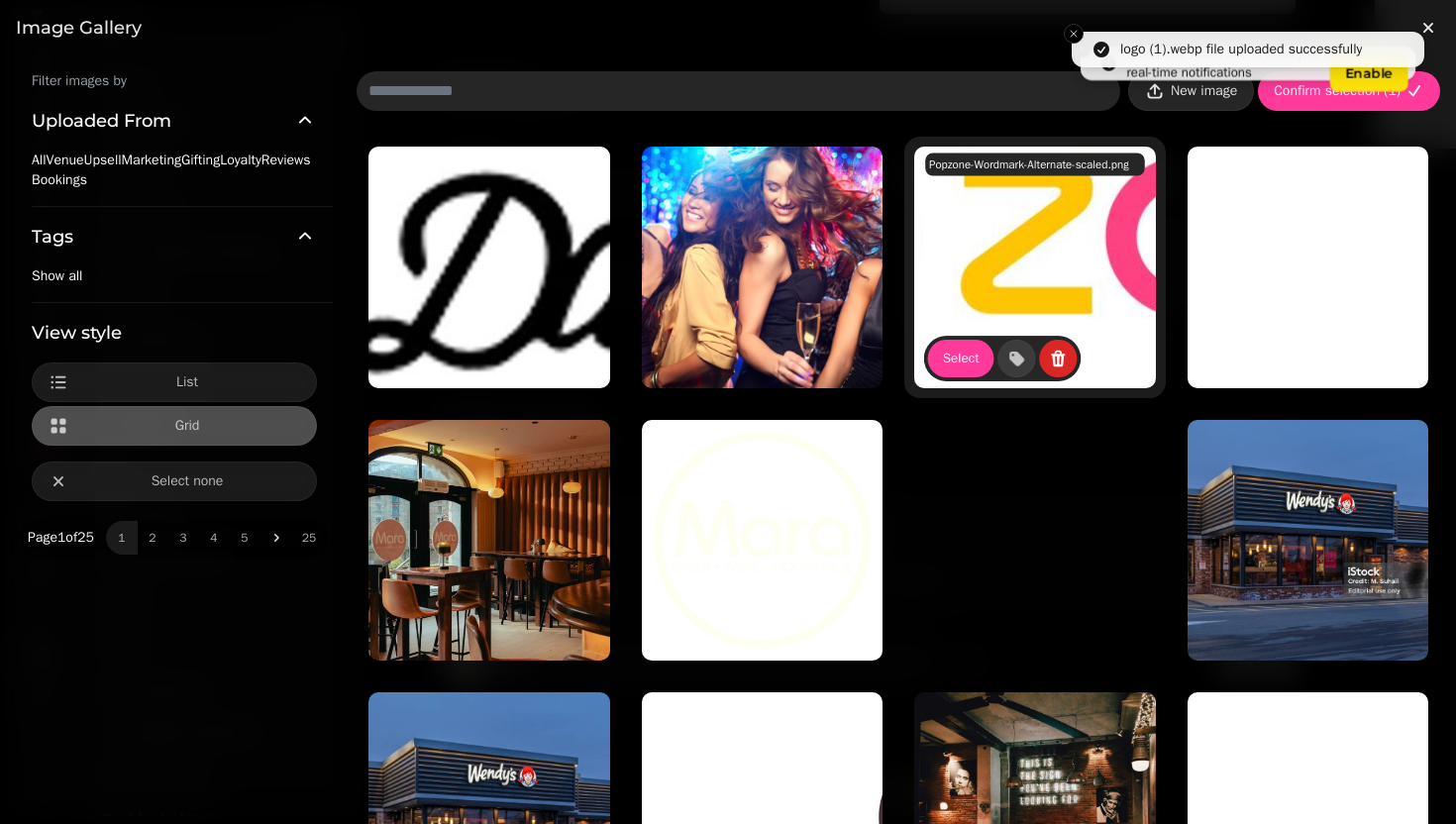 click 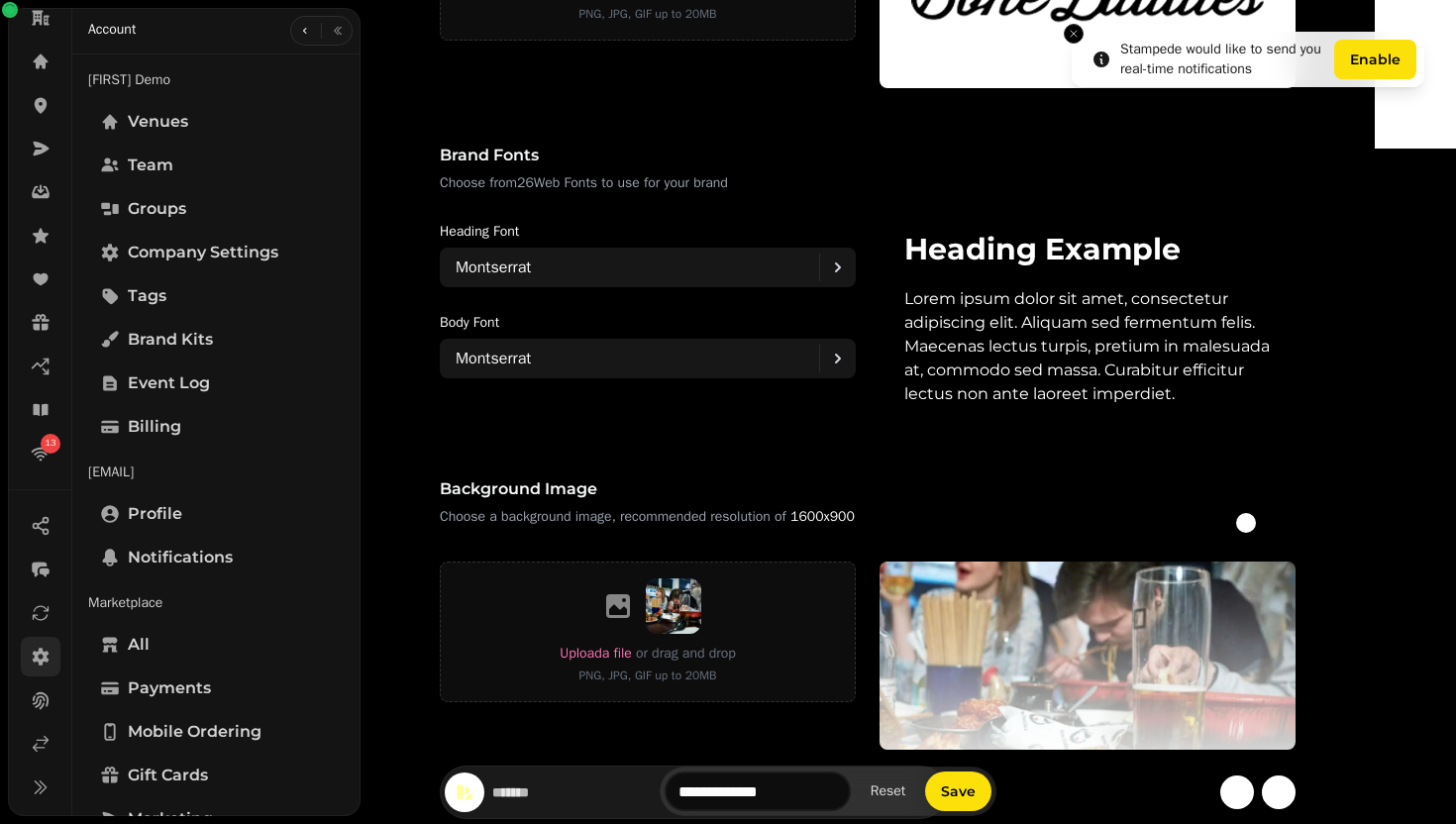 scroll, scrollTop: 1532, scrollLeft: 0, axis: vertical 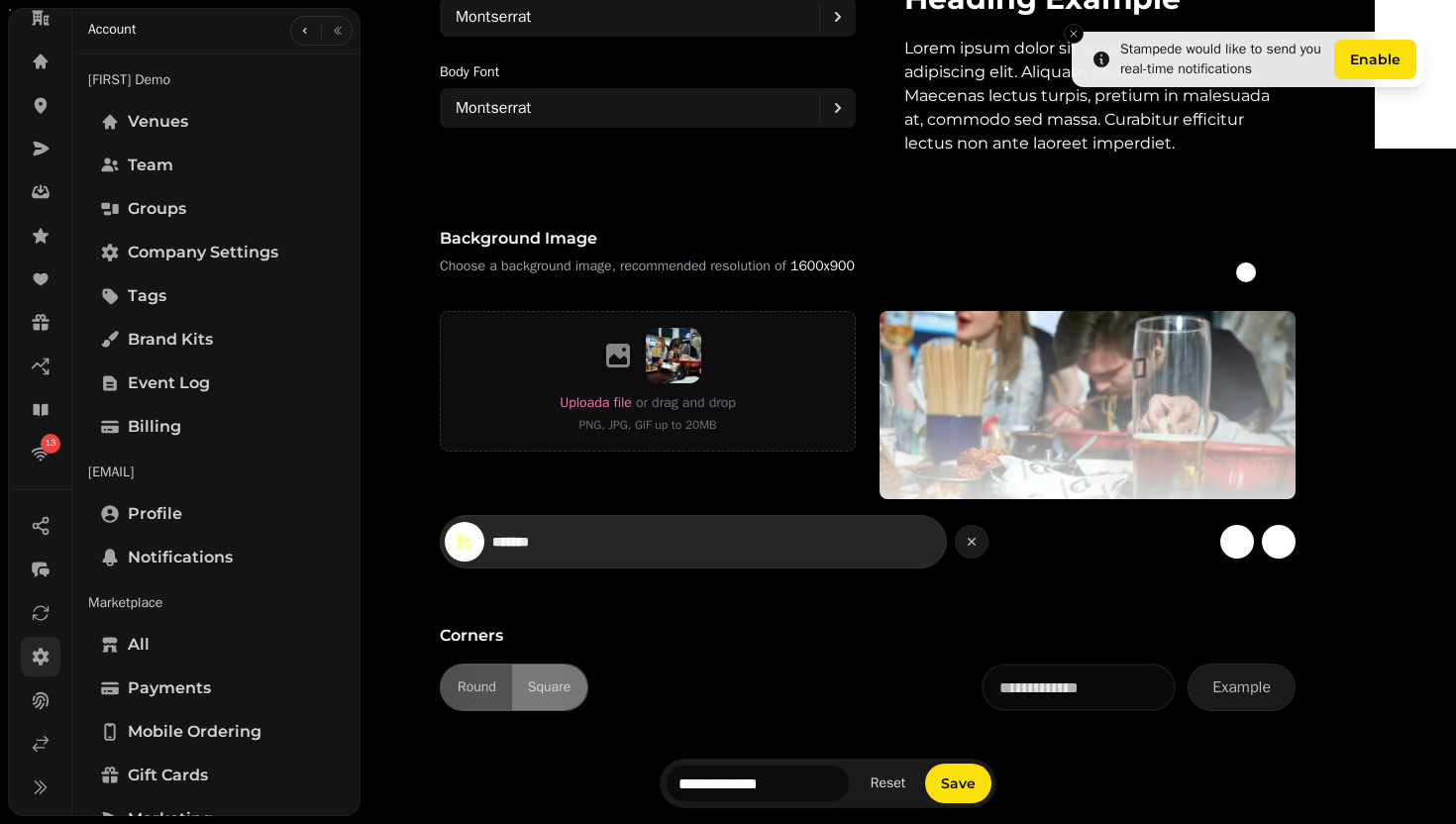 click on "*******" at bounding box center [562, 542] 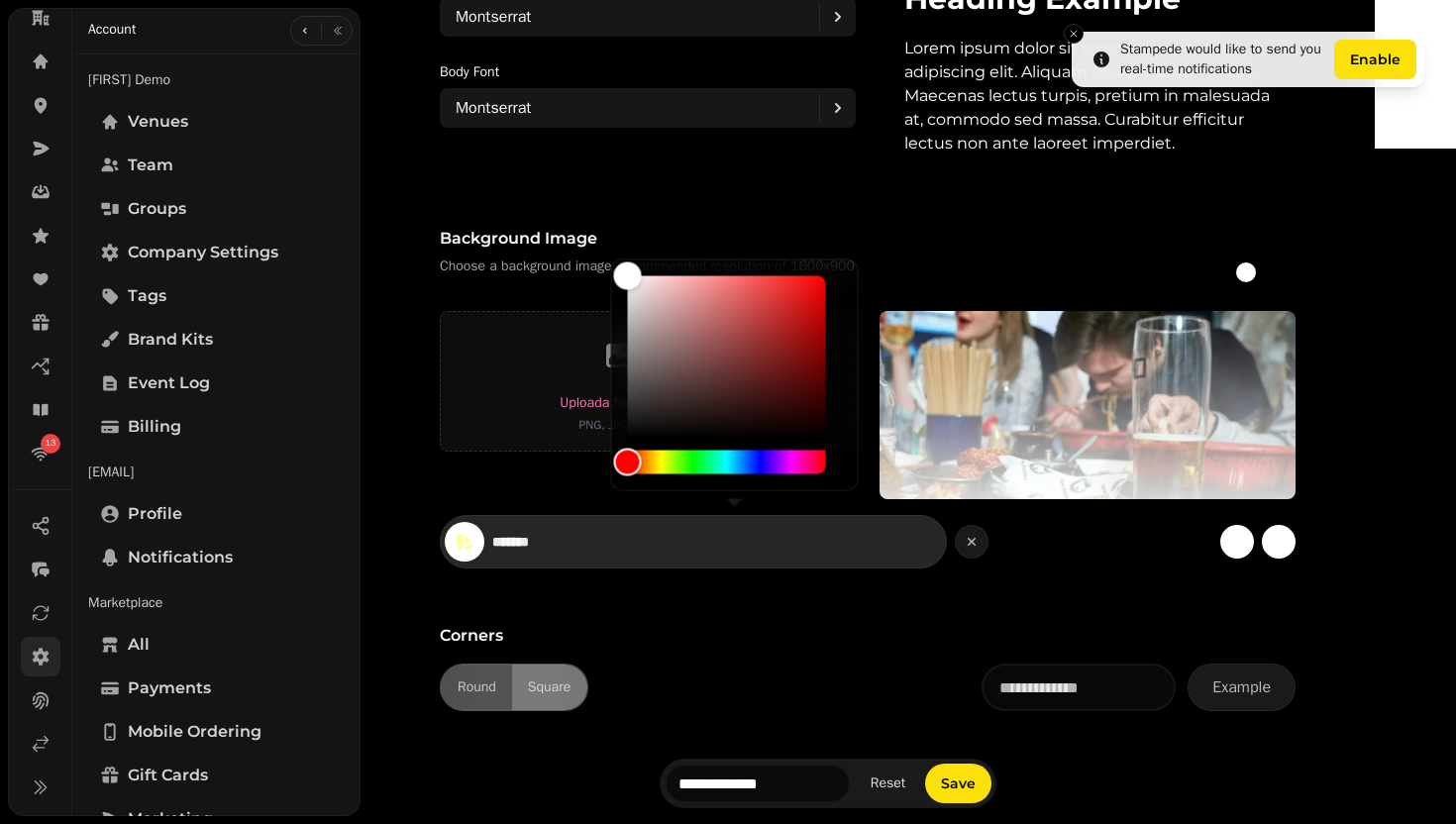 click on "*******" at bounding box center (562, 542) 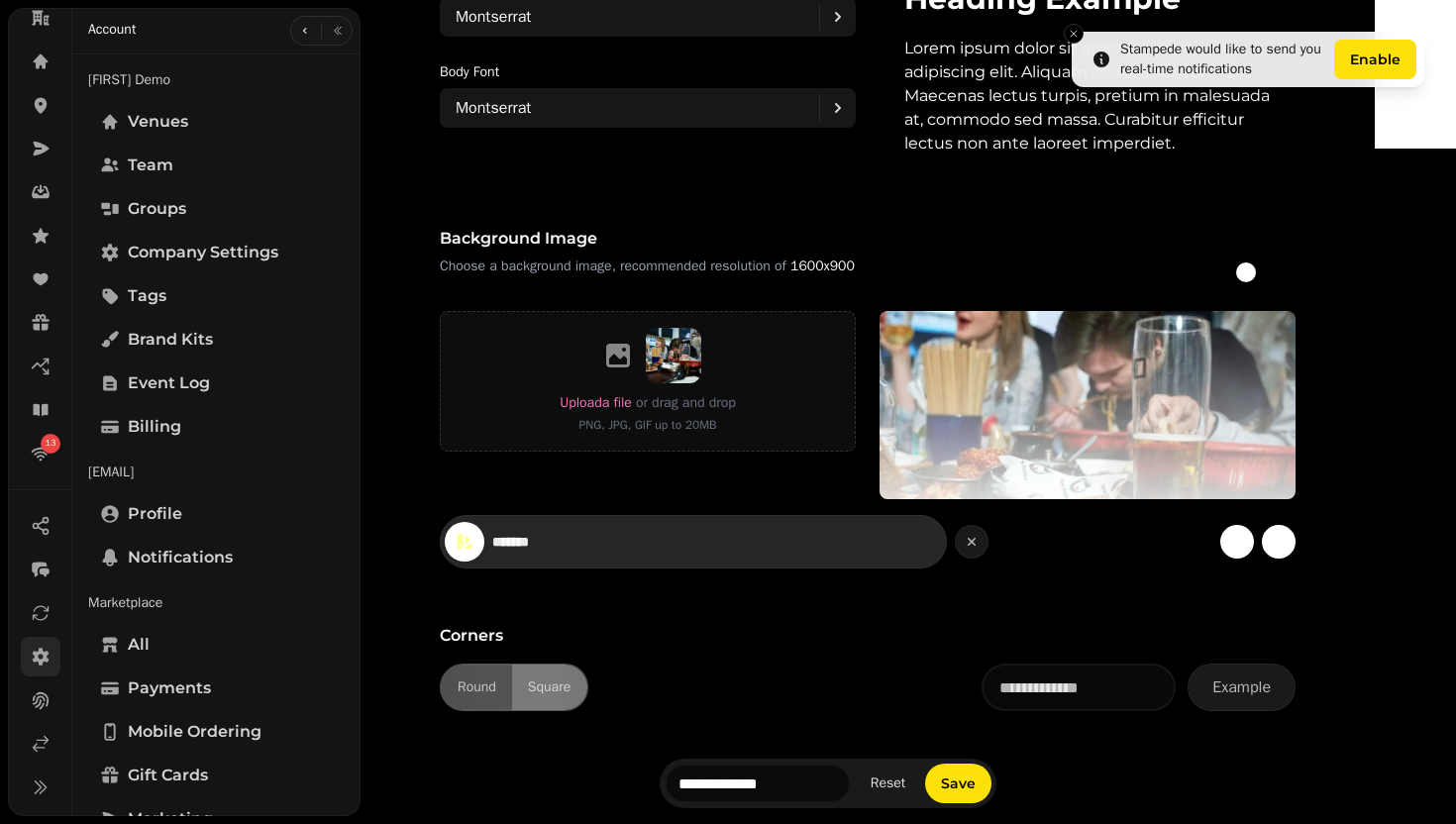 paste 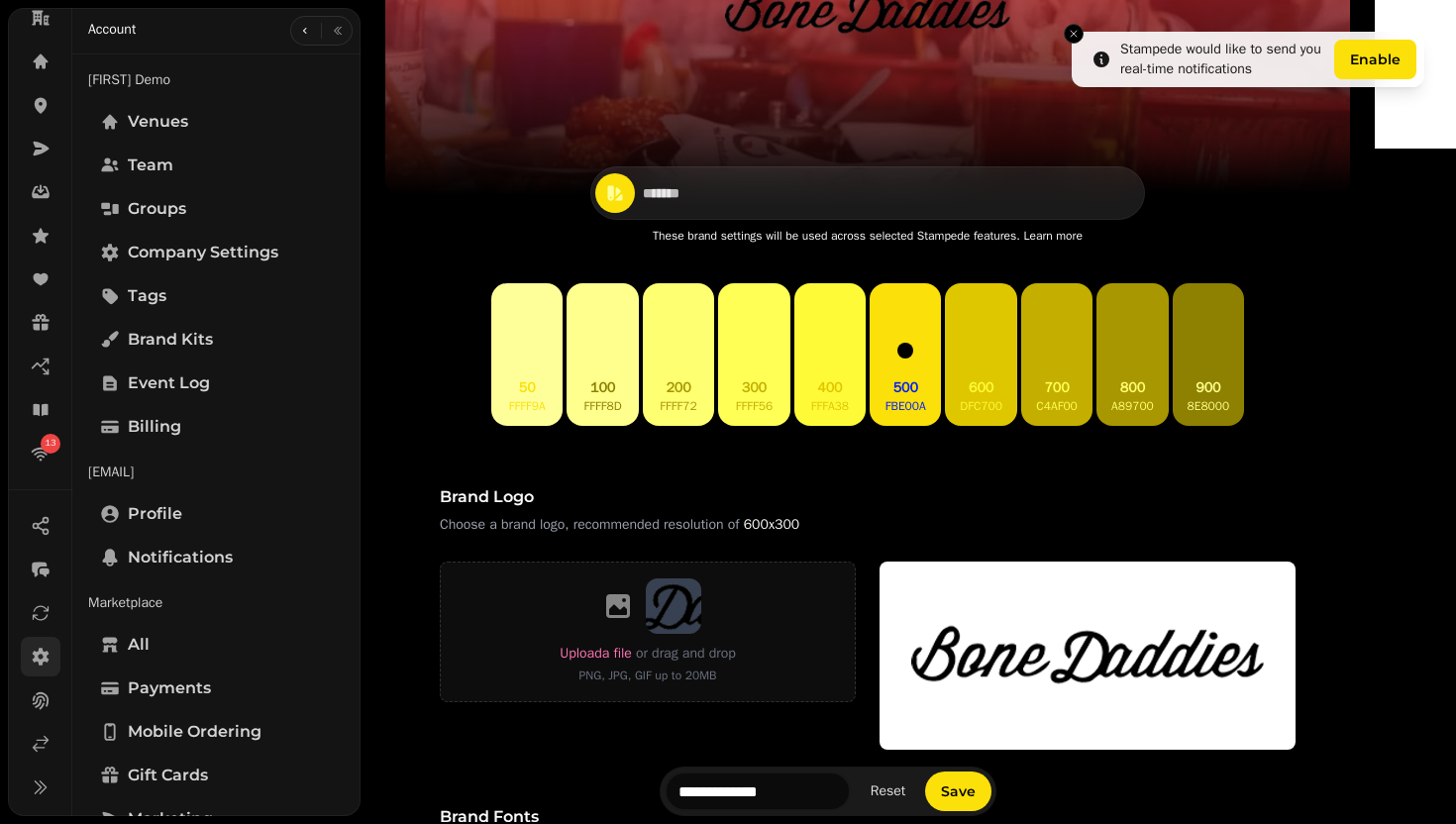 scroll, scrollTop: 576, scrollLeft: 0, axis: vertical 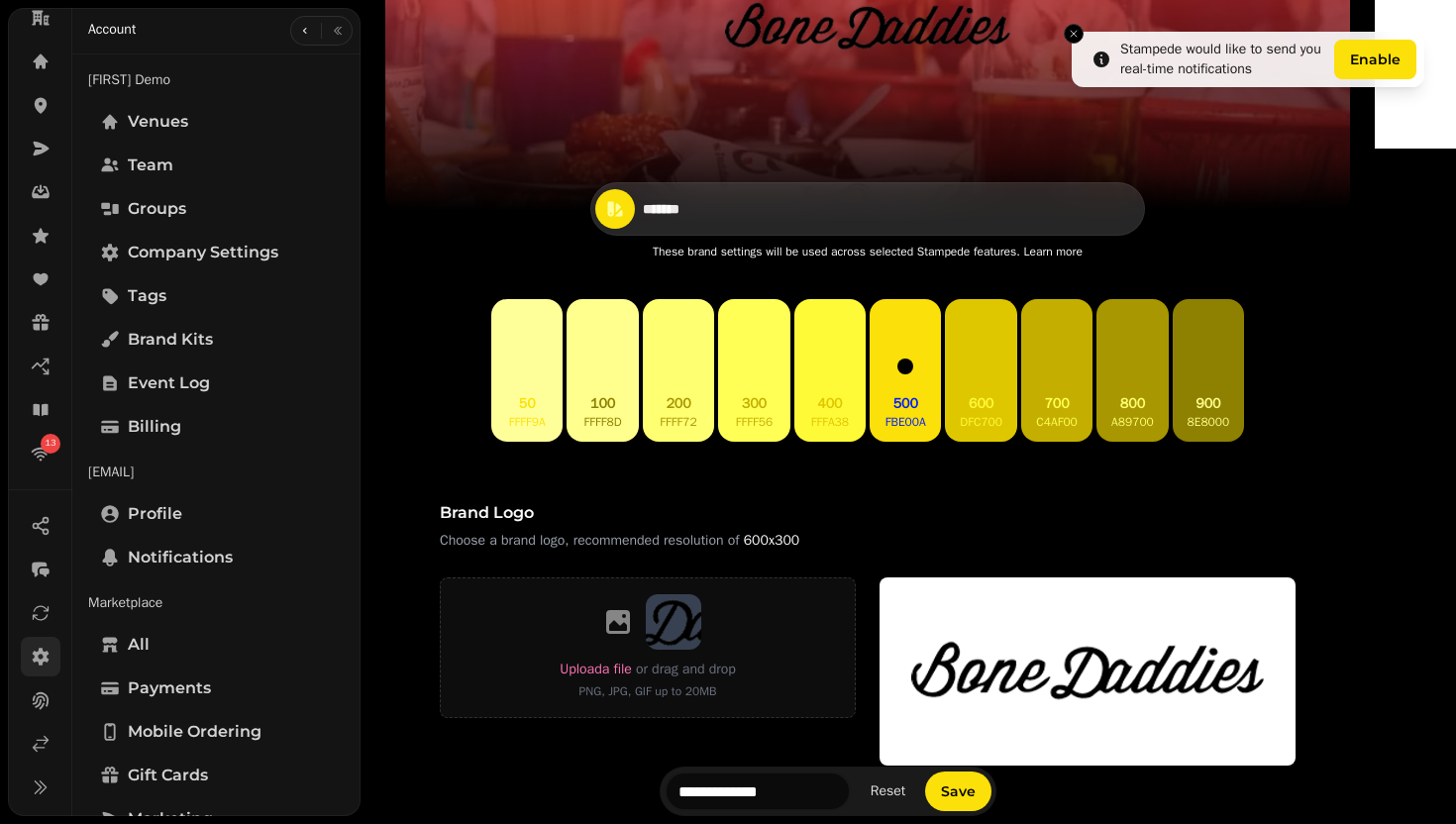 type on "*******" 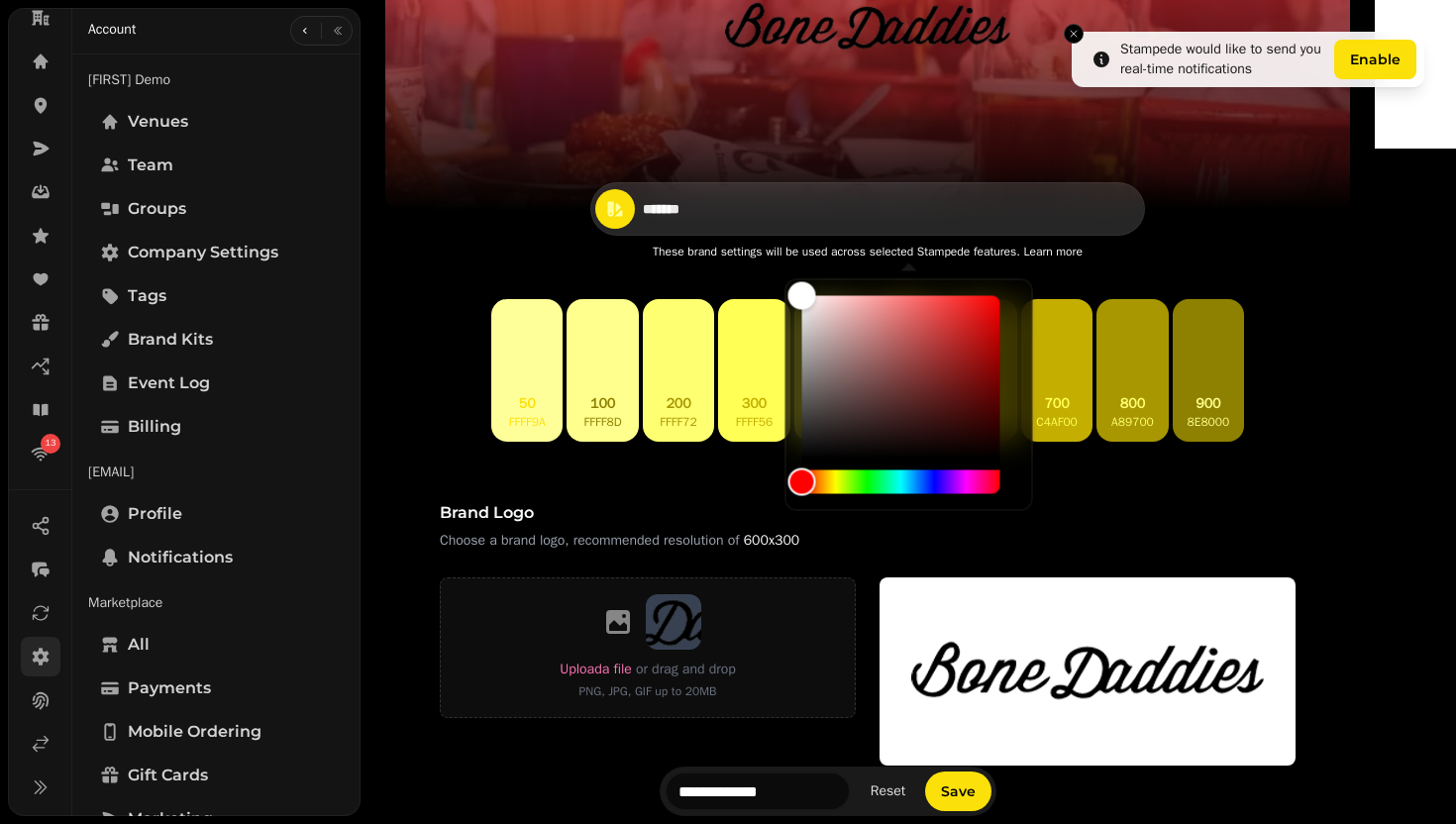 click on "*******" at bounding box center (712, 209) 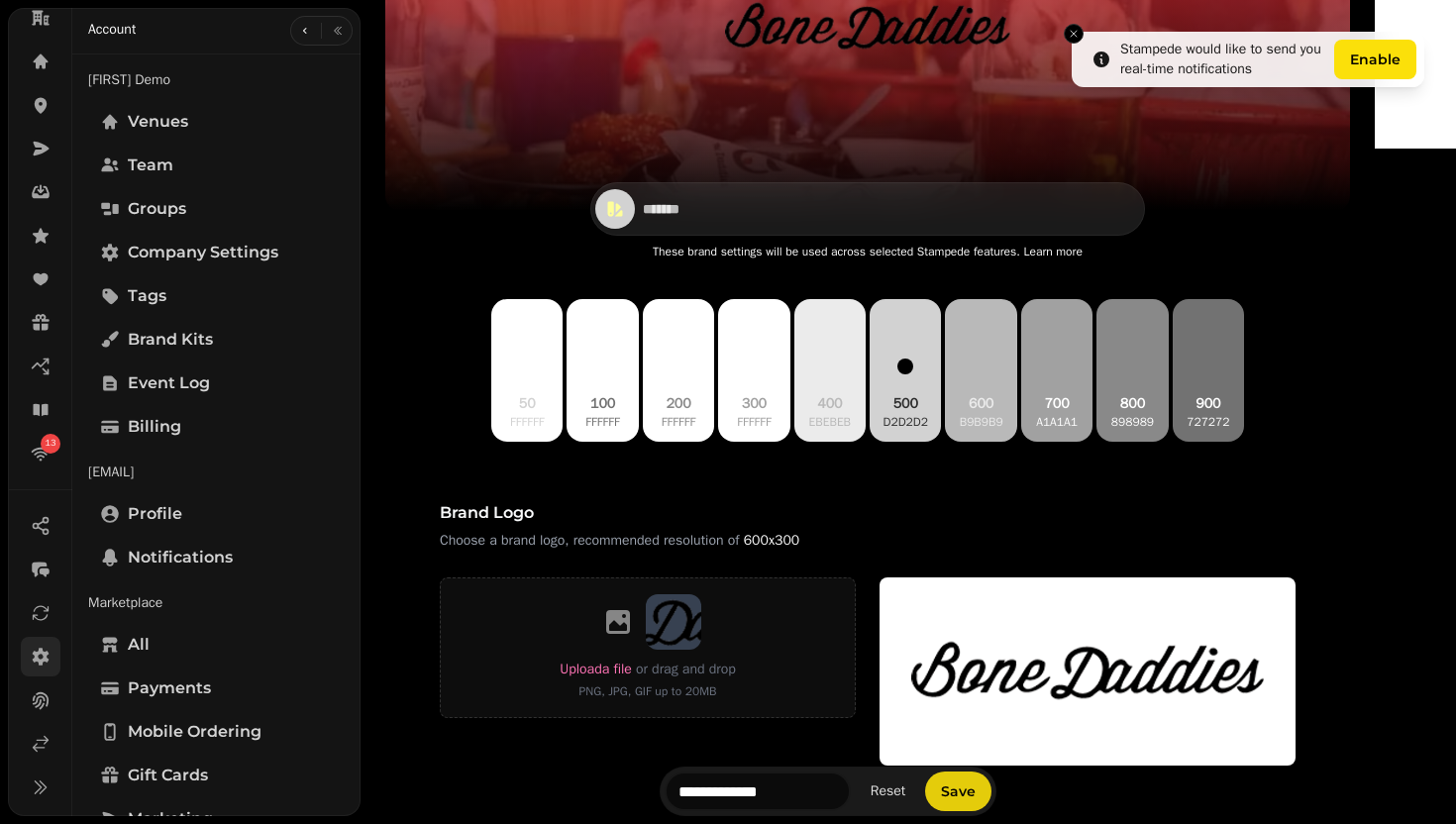 click on "Save" at bounding box center (958, 791) 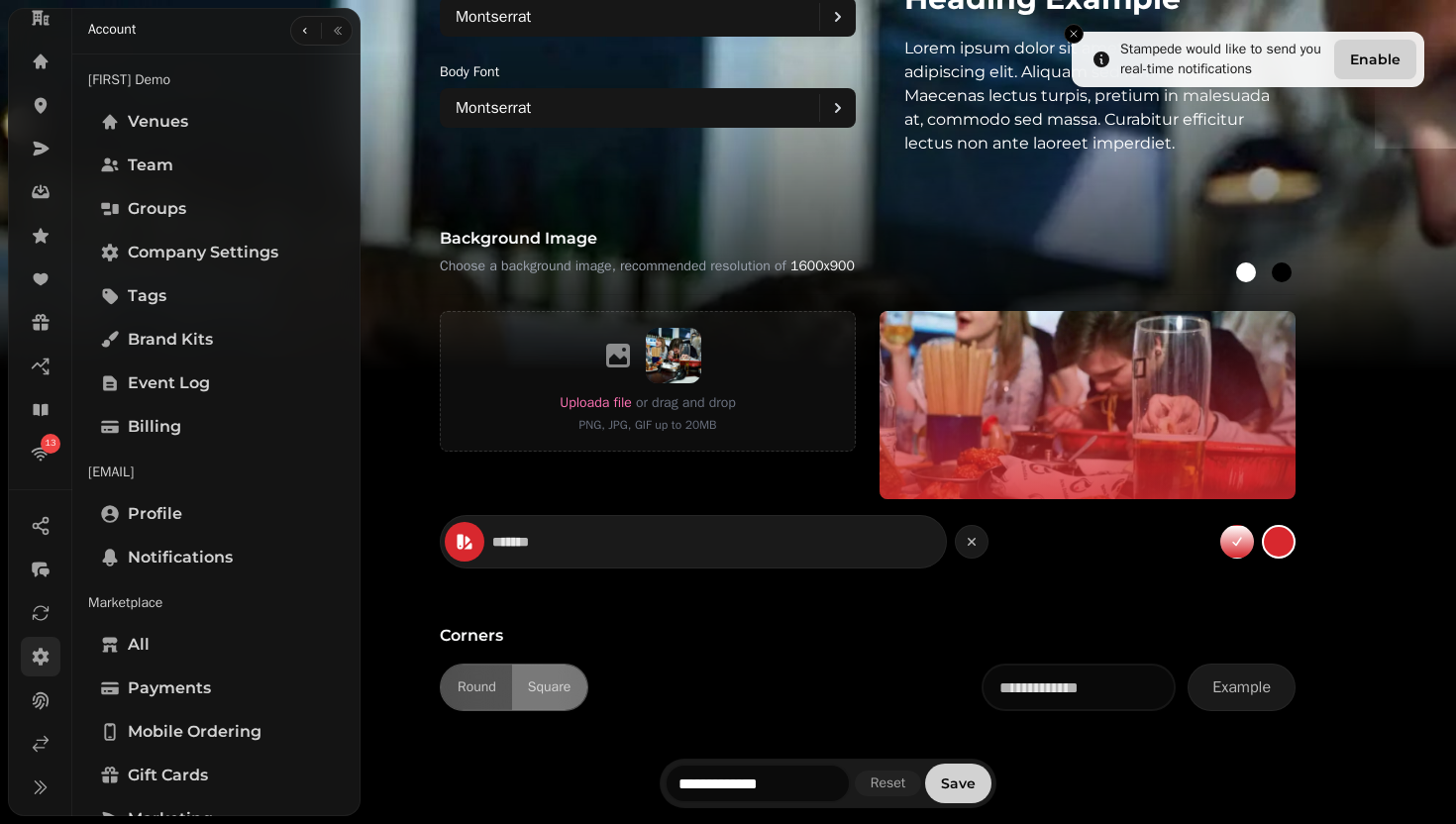 scroll, scrollTop: 1543, scrollLeft: 0, axis: vertical 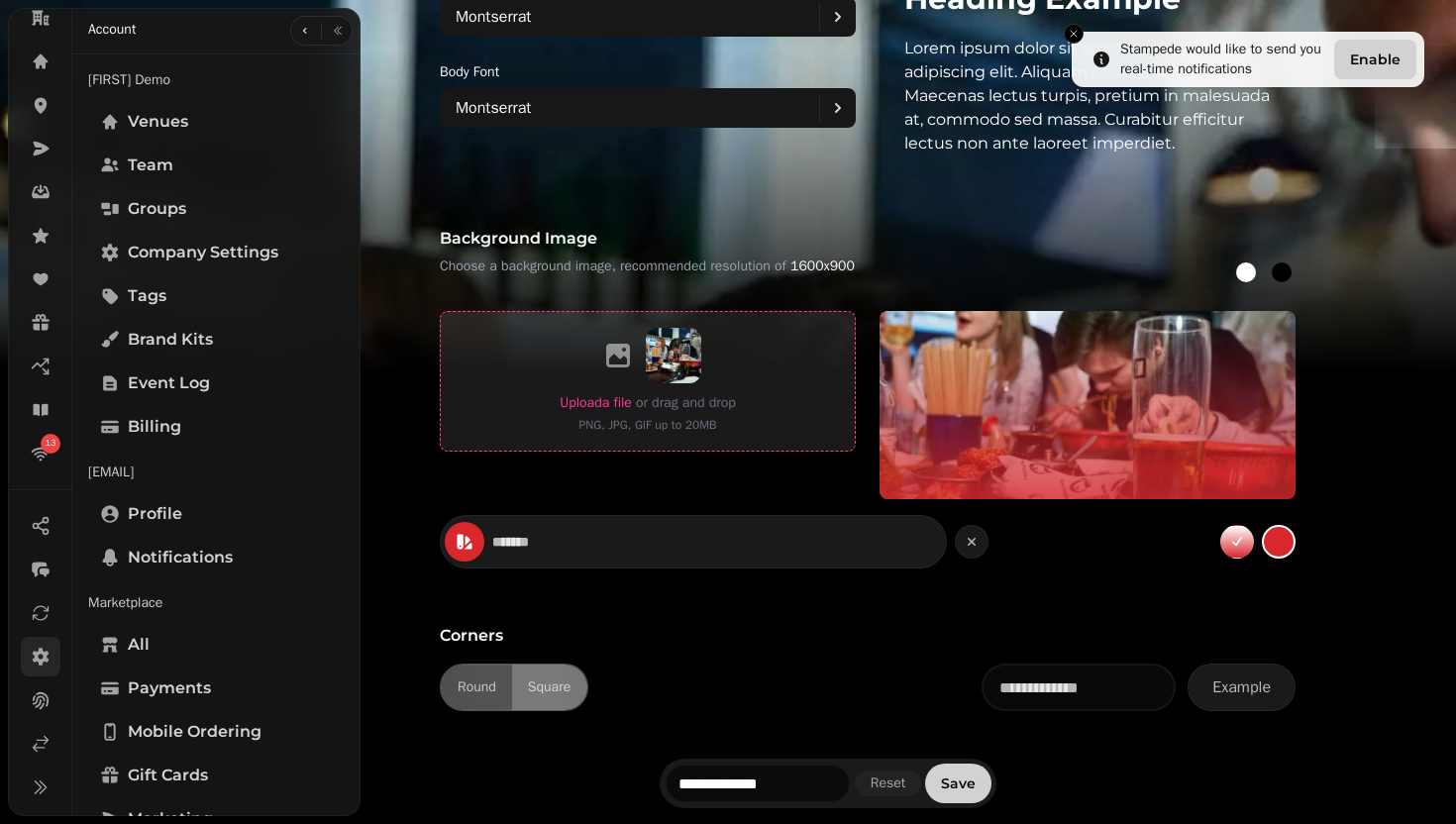 click on "Upload  a file" at bounding box center [595, 402] 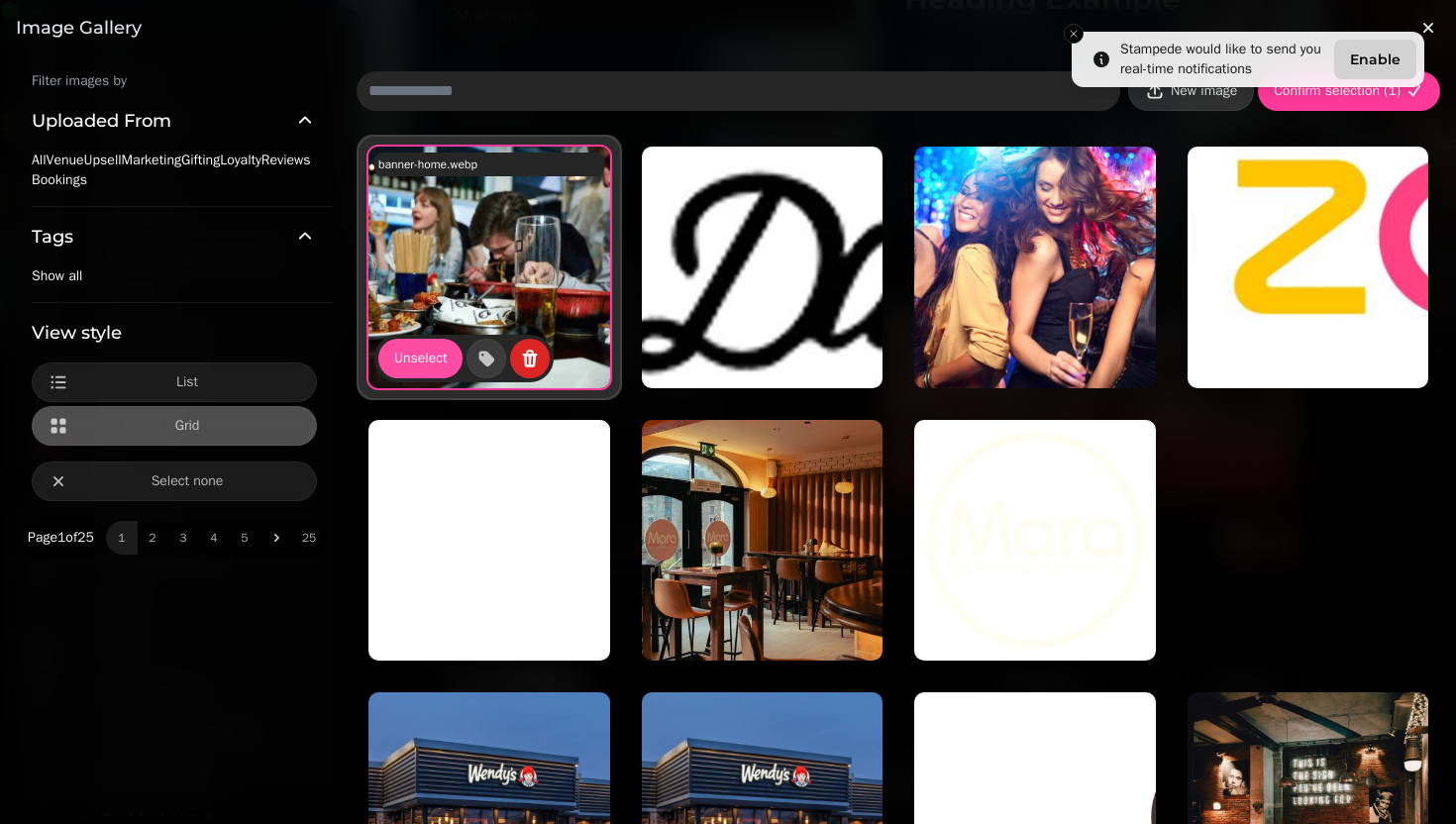 click on "New image" at bounding box center (1191, 91) 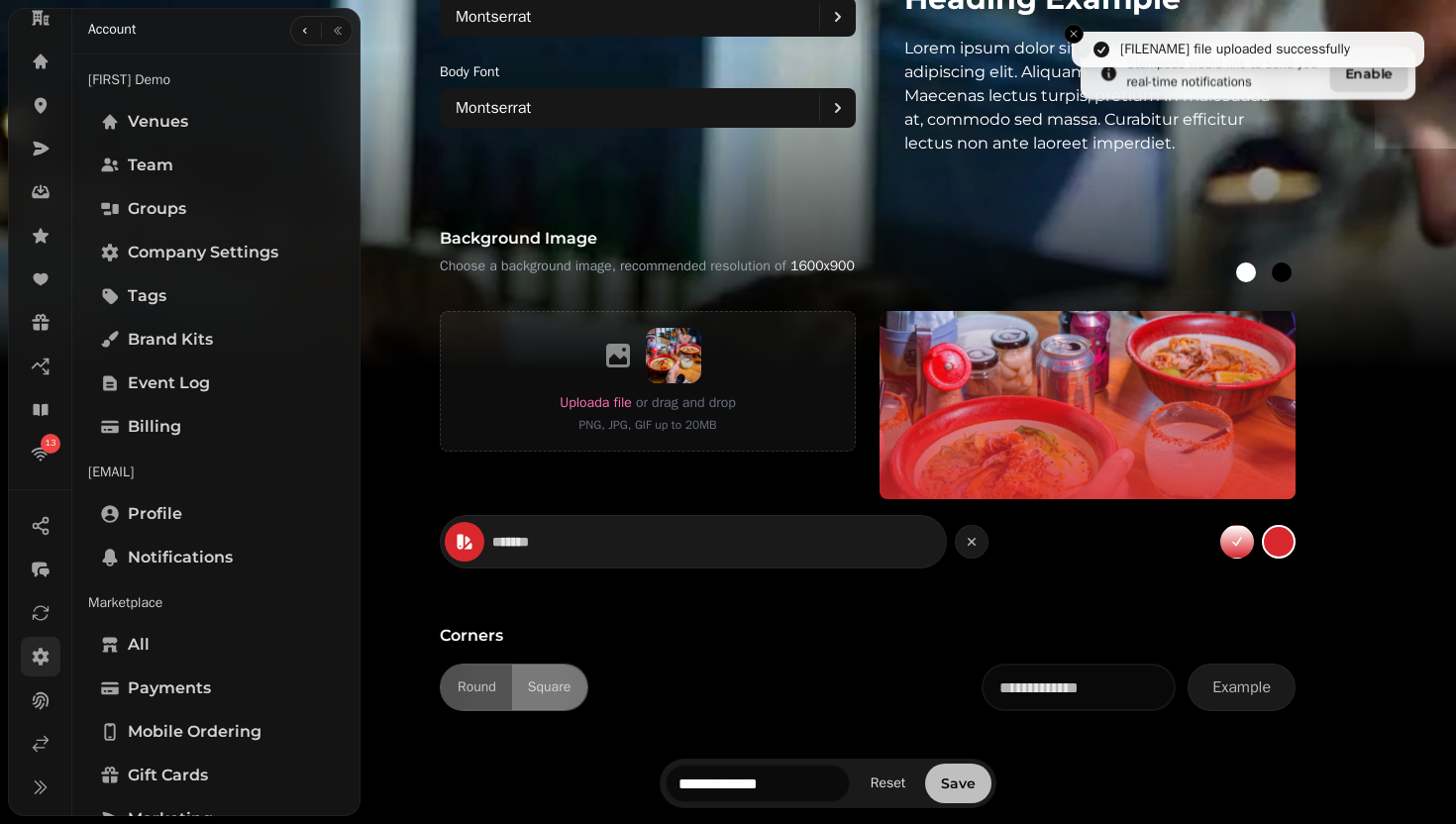 click on "Save" at bounding box center [958, 783] 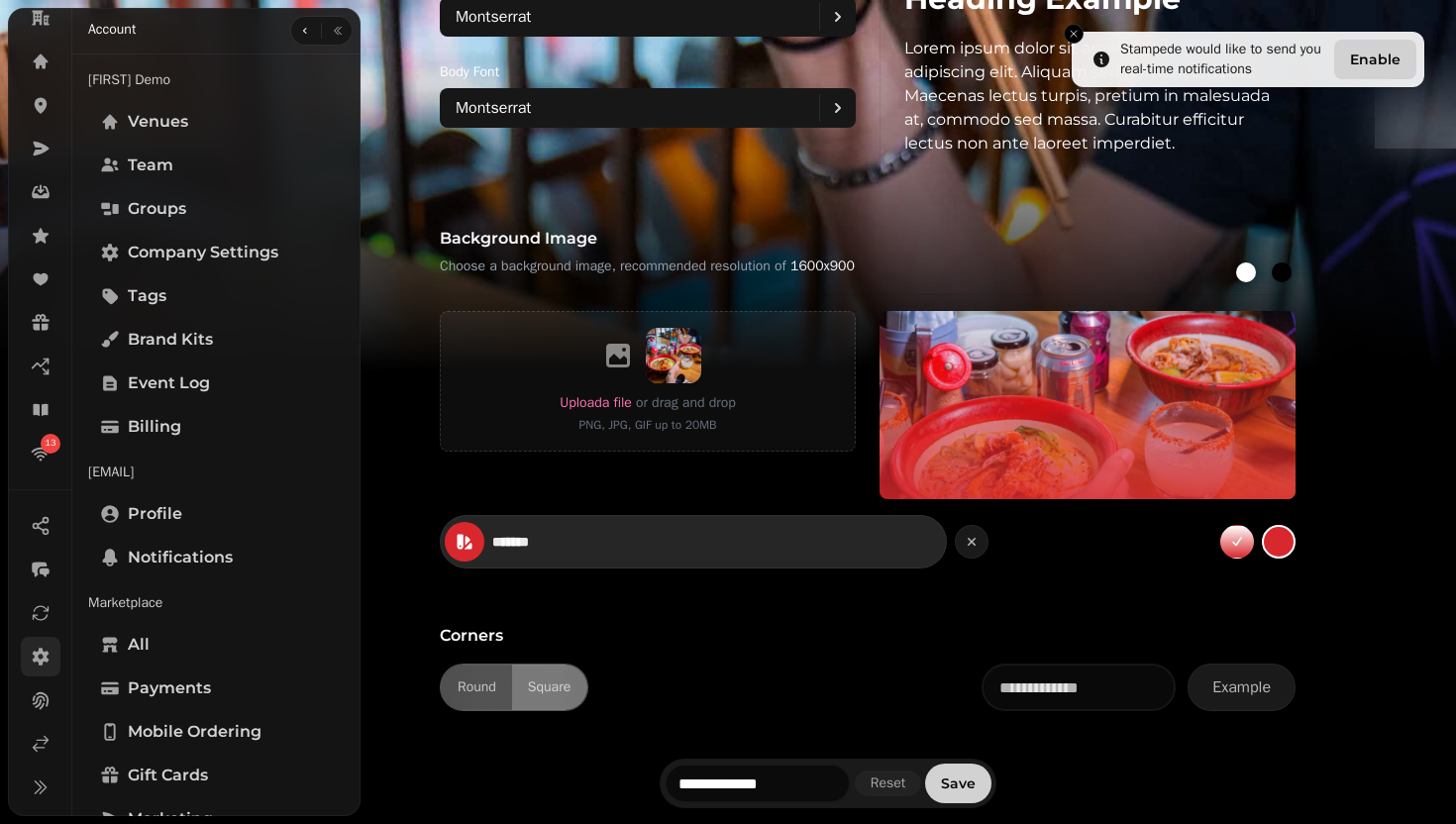 click on "*******" at bounding box center (562, 542) 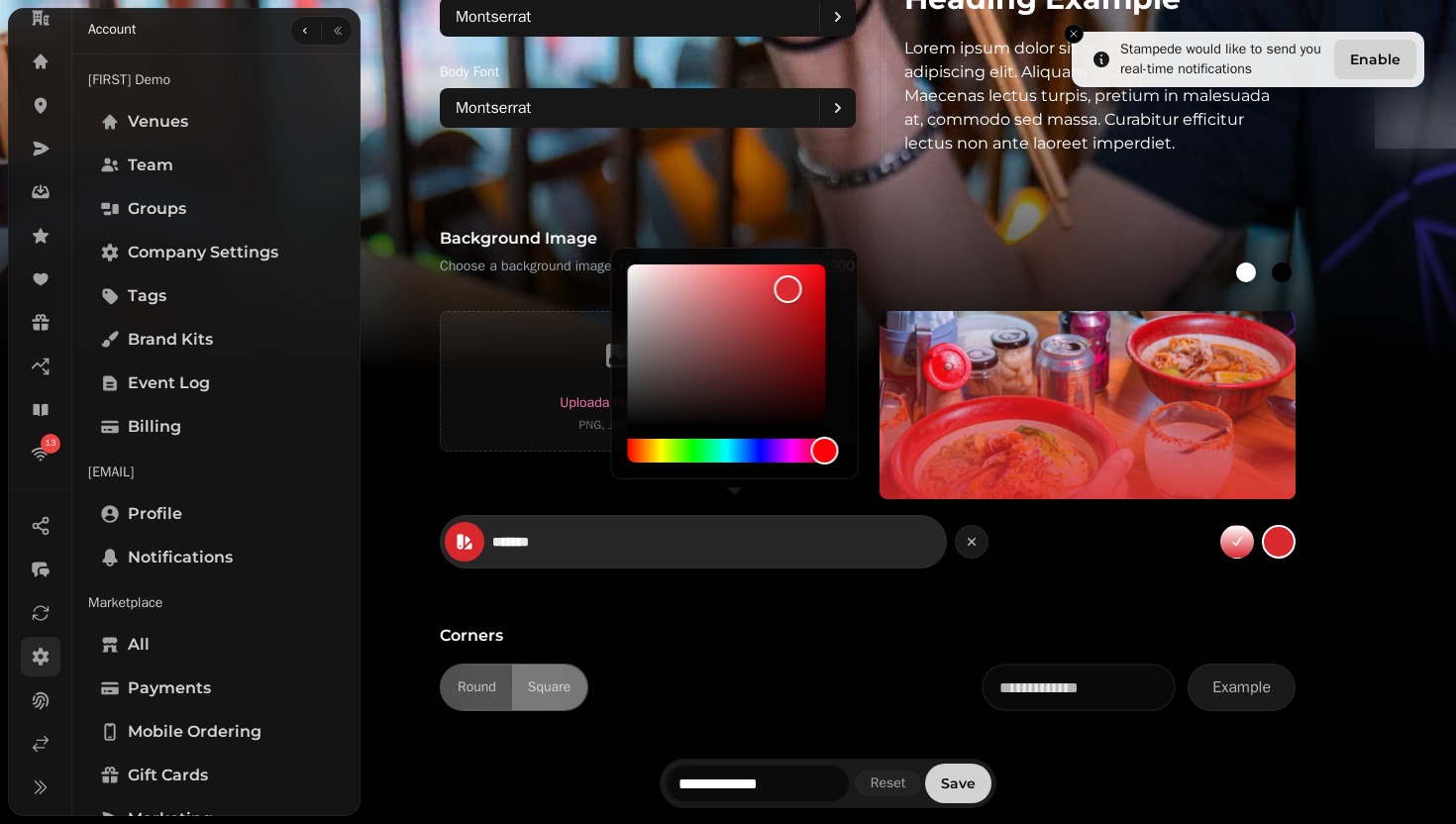 click on "*******" at bounding box center [562, 542] 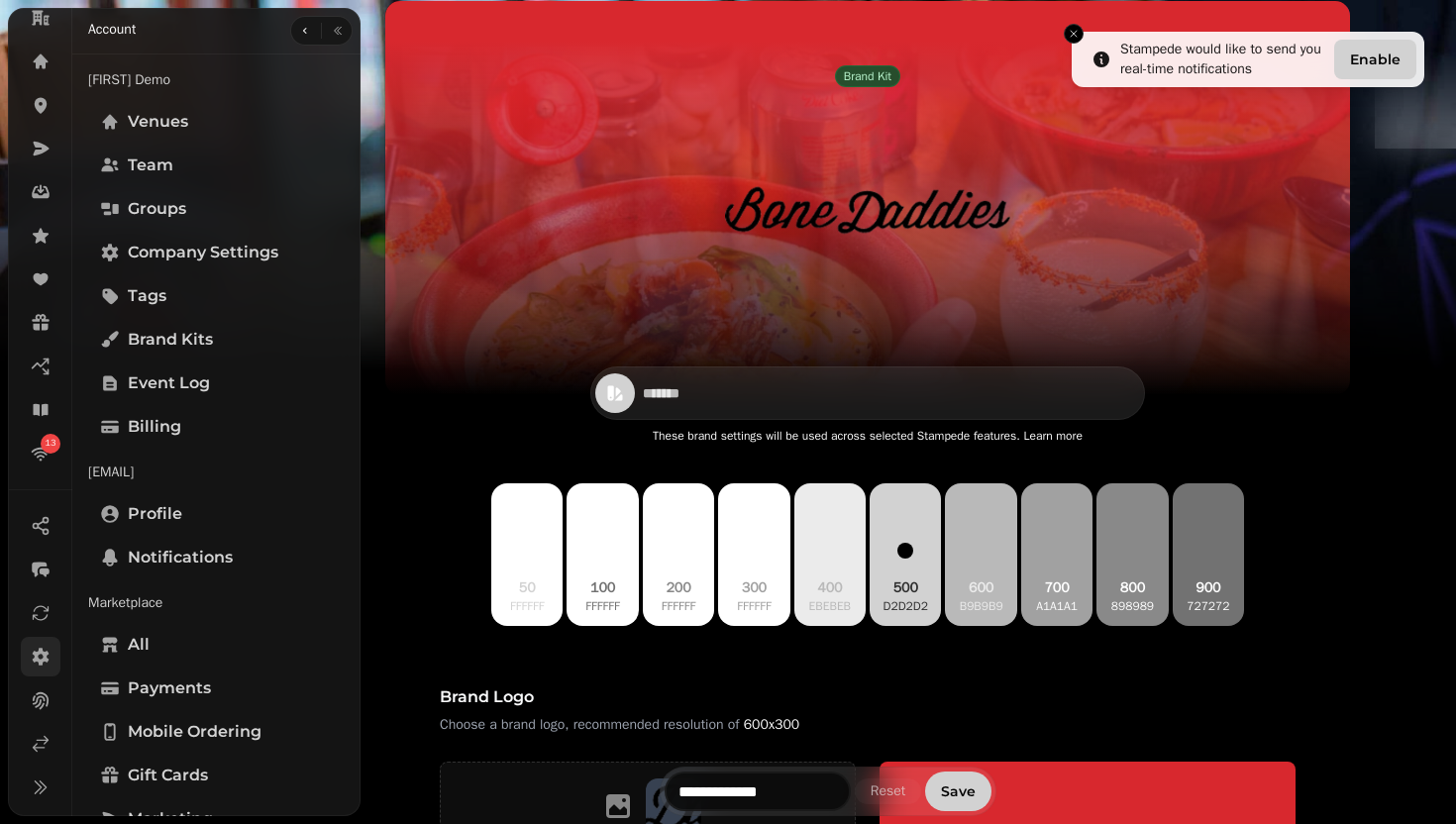 scroll, scrollTop: 244, scrollLeft: 0, axis: vertical 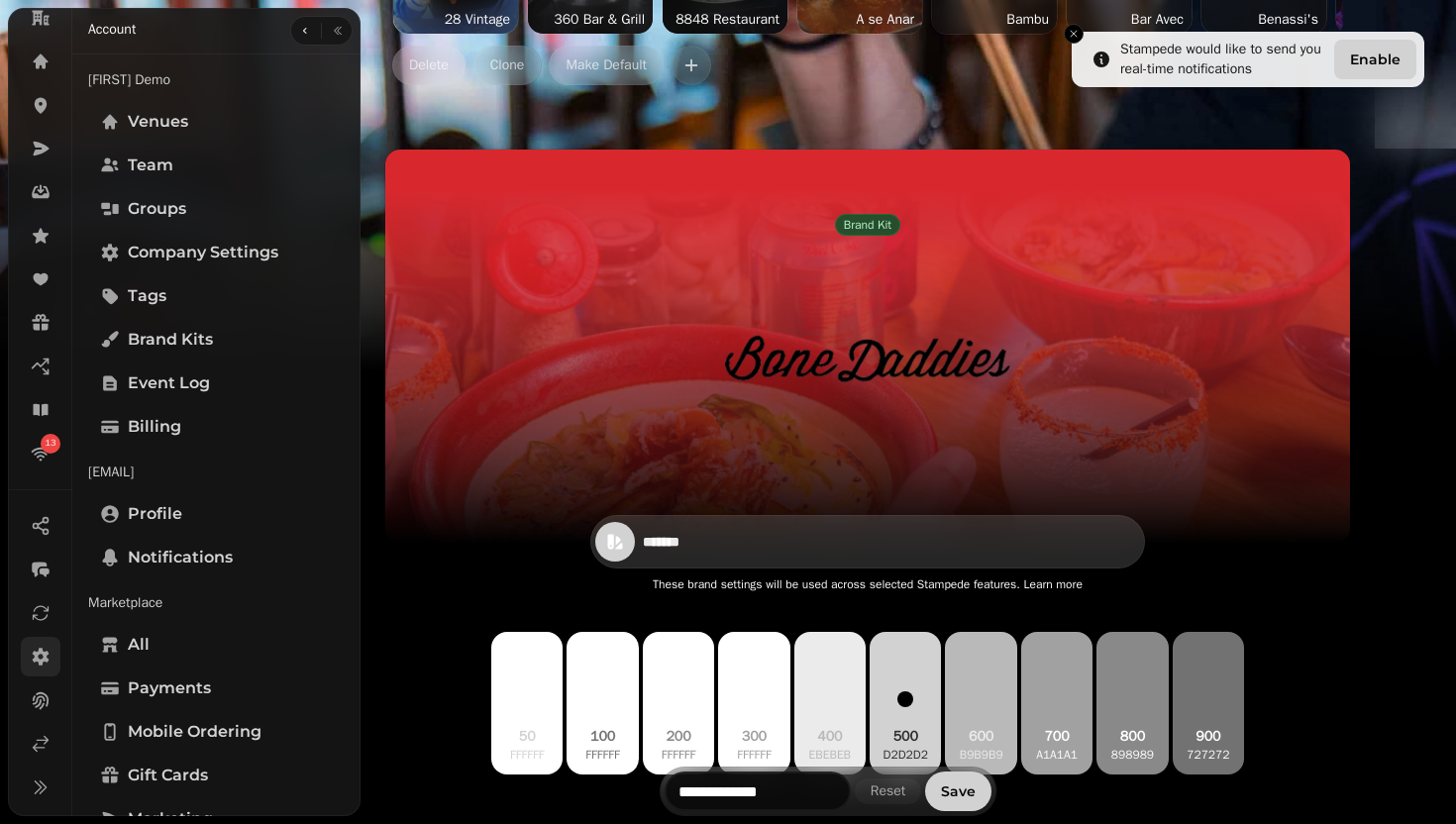 click on "*******" at bounding box center [712, 542] 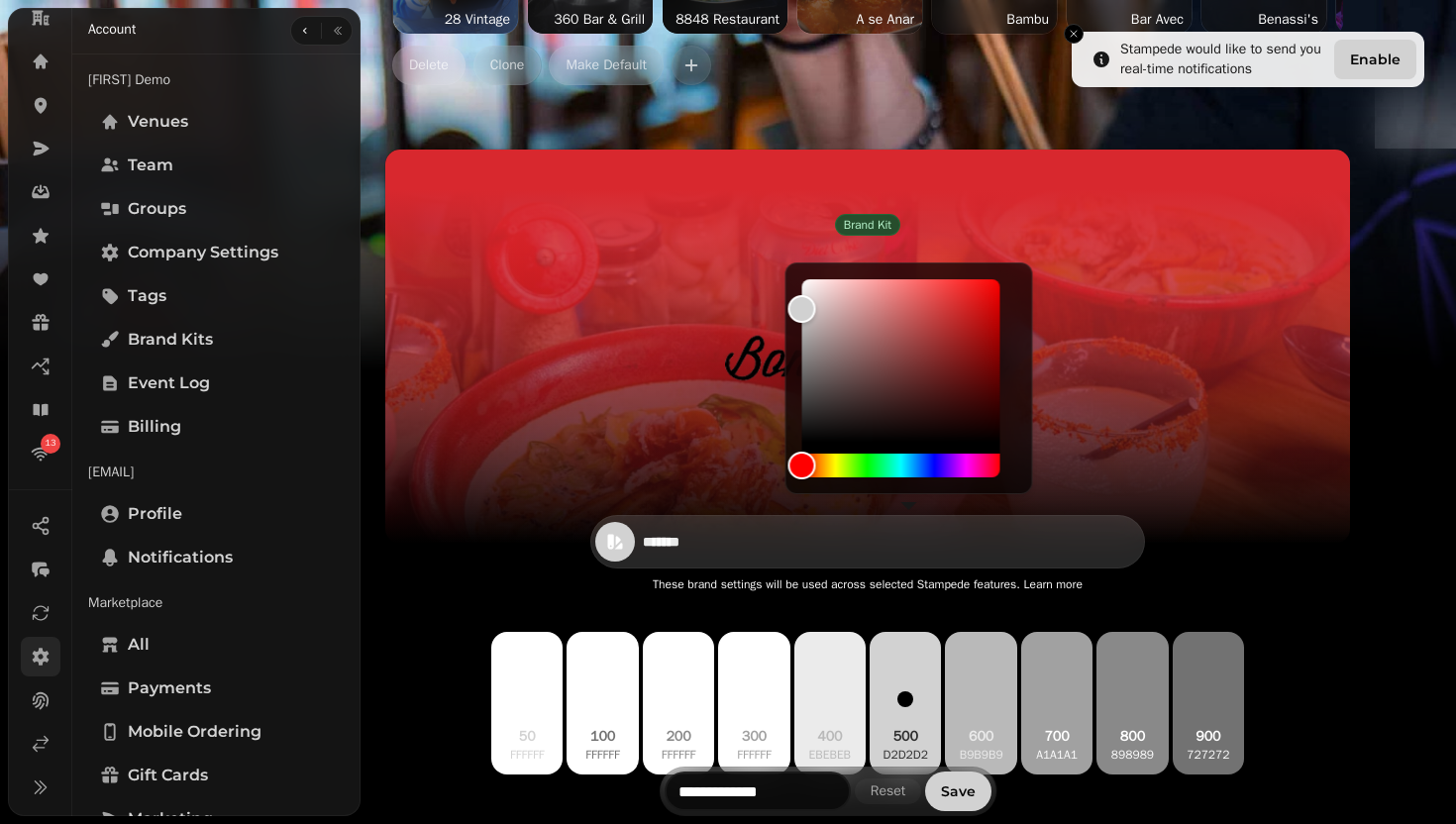 click on "*******" at bounding box center (712, 542) 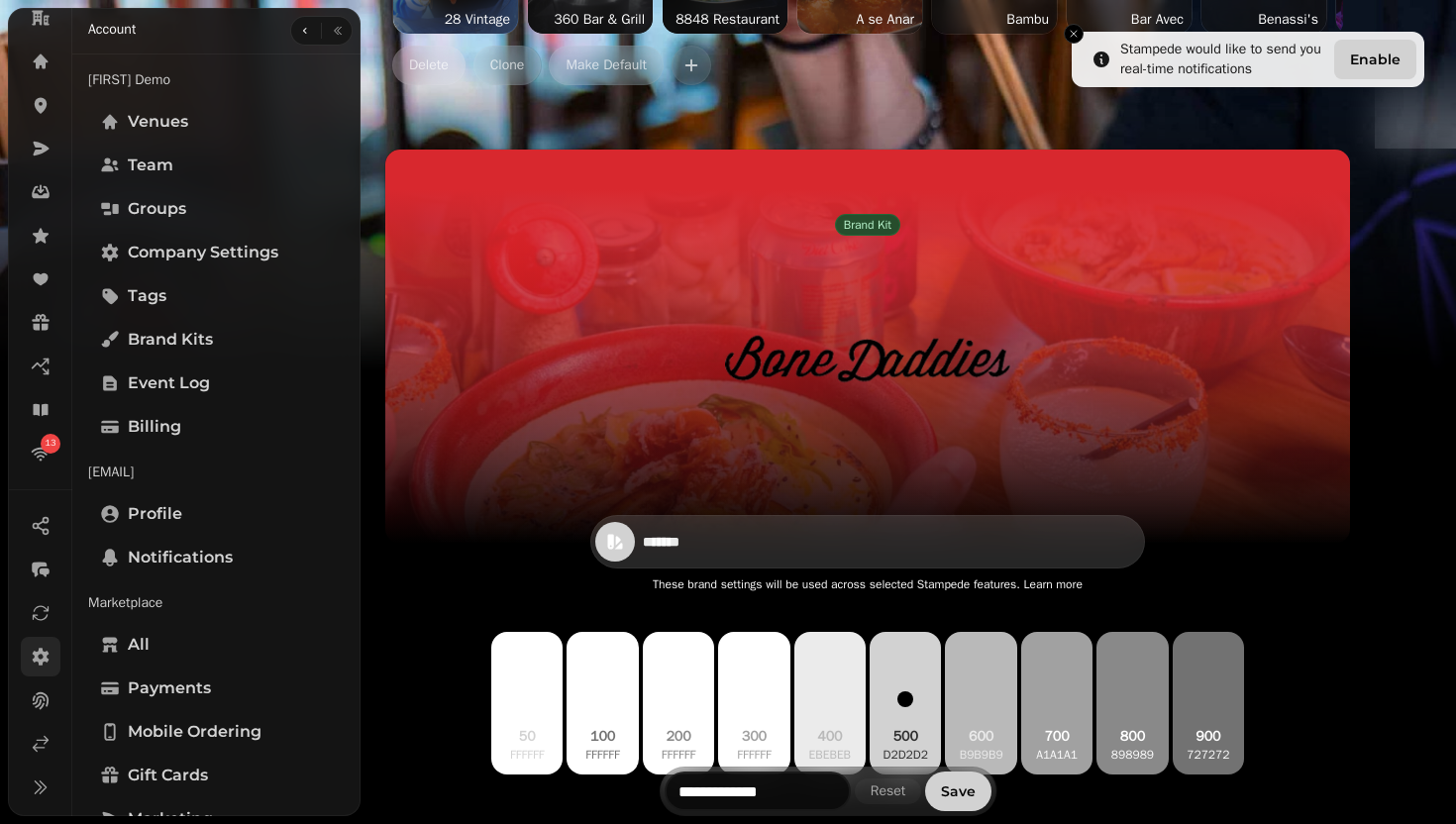 paste 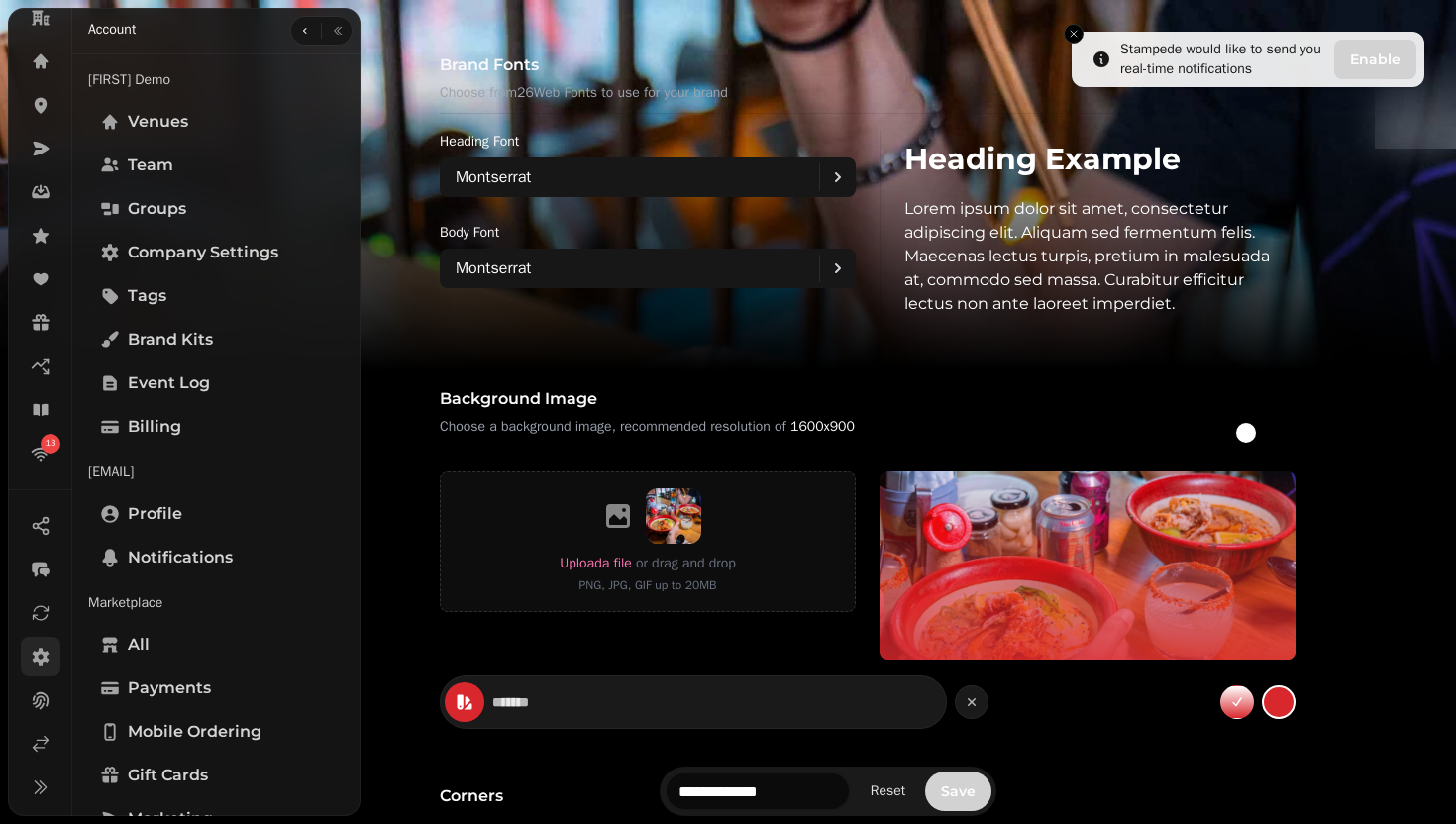 scroll, scrollTop: 1389, scrollLeft: 0, axis: vertical 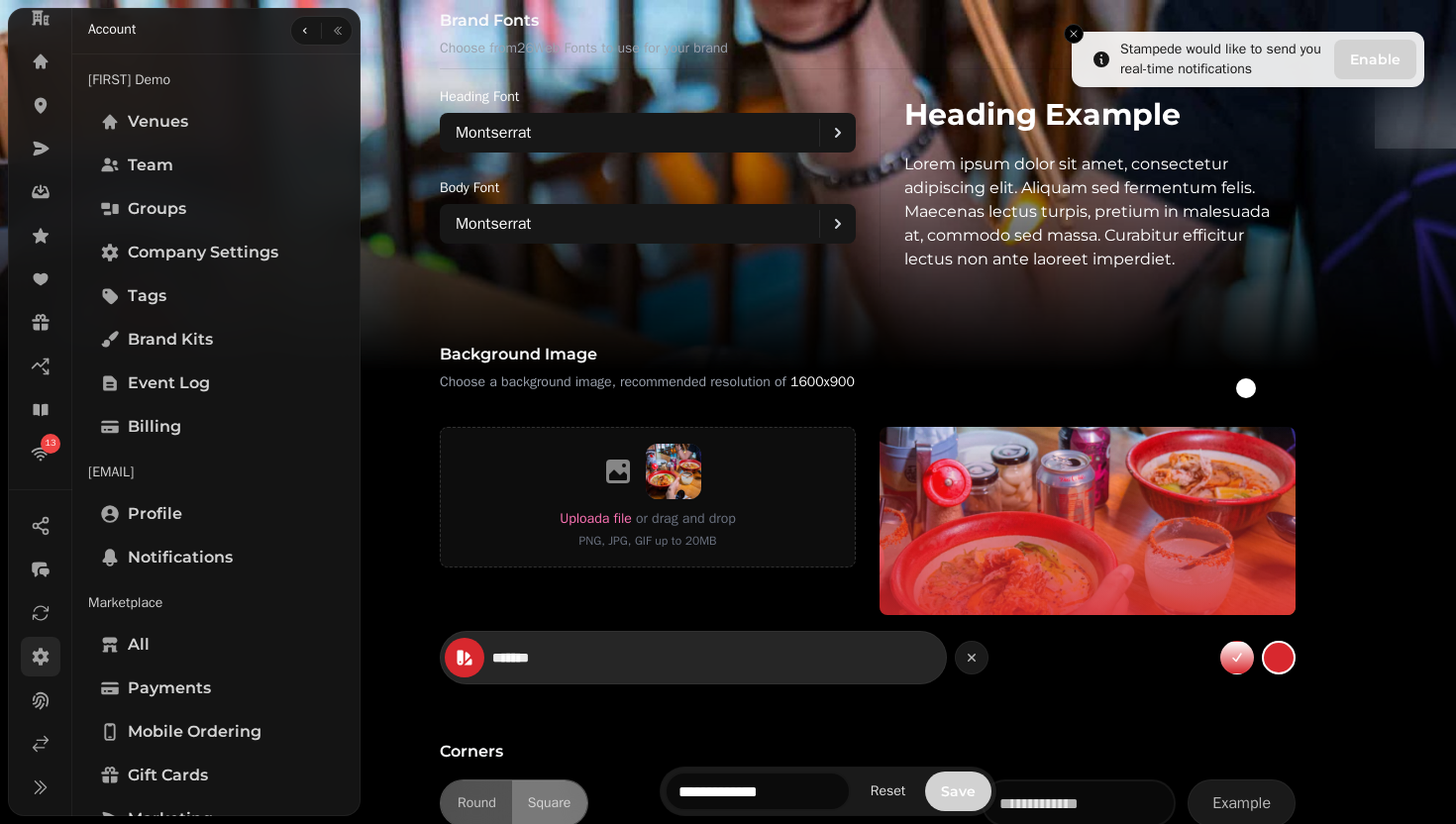type on "*******" 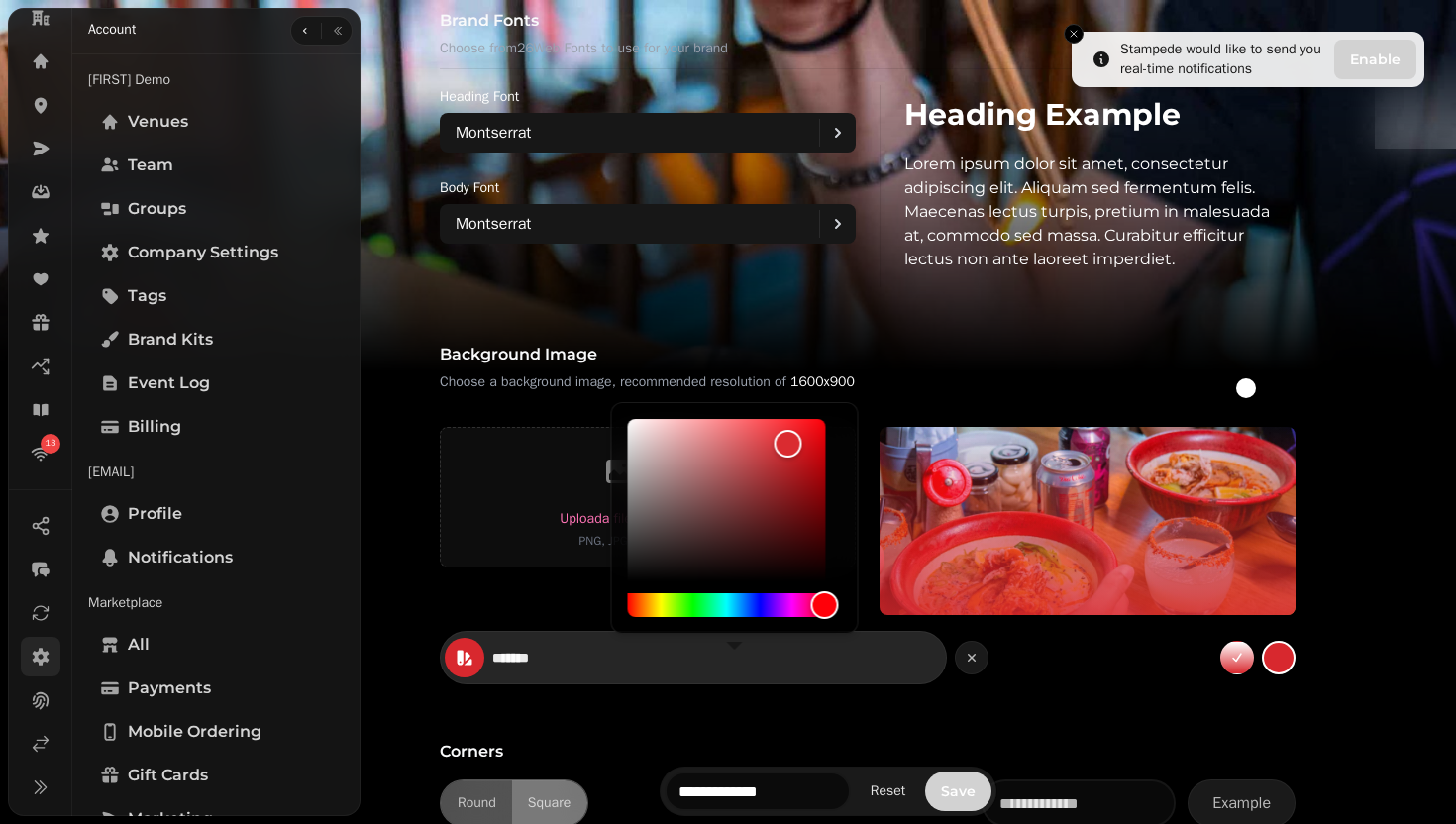 click on "*******" at bounding box center [562, 658] 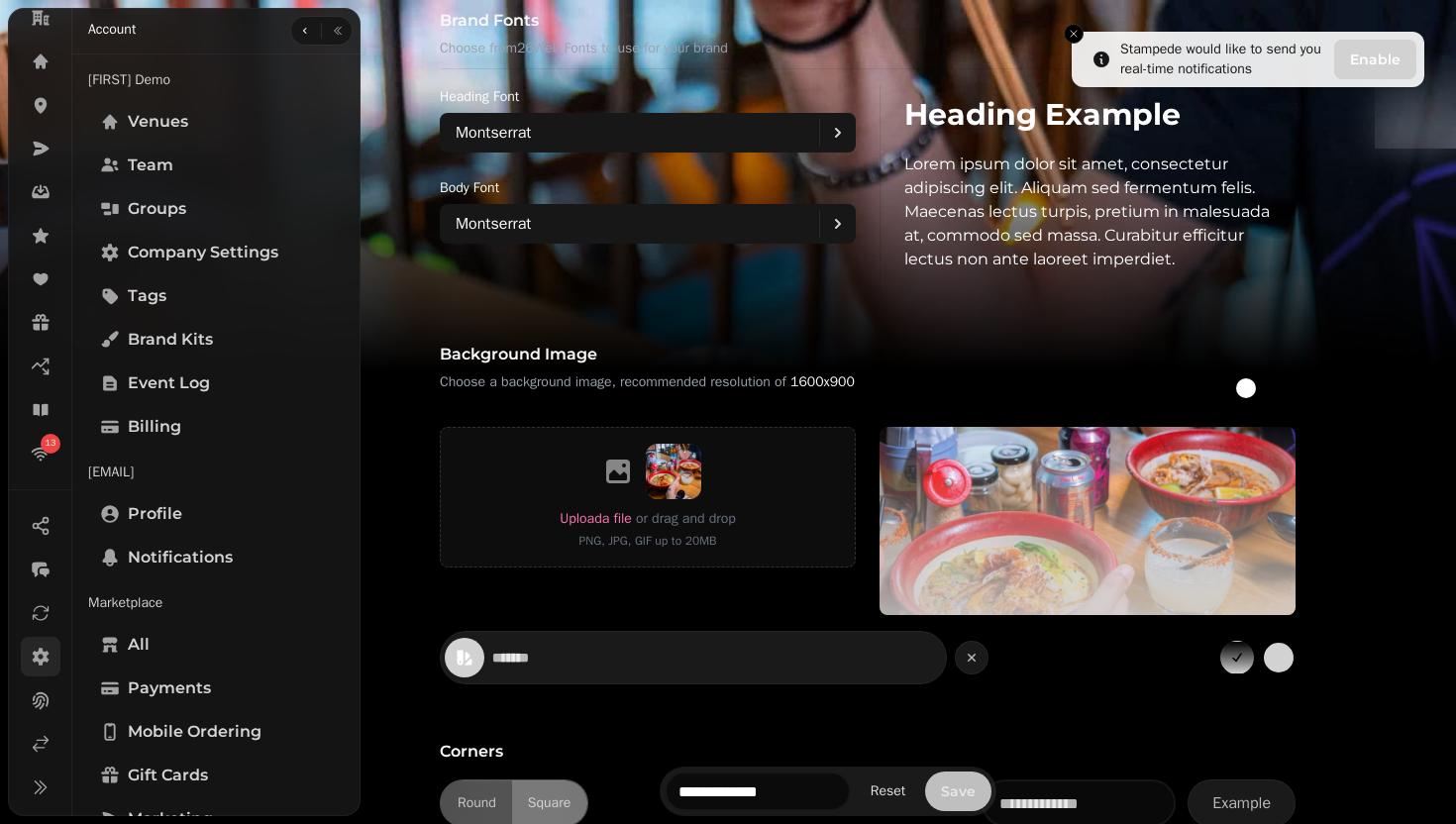 type on "*******" 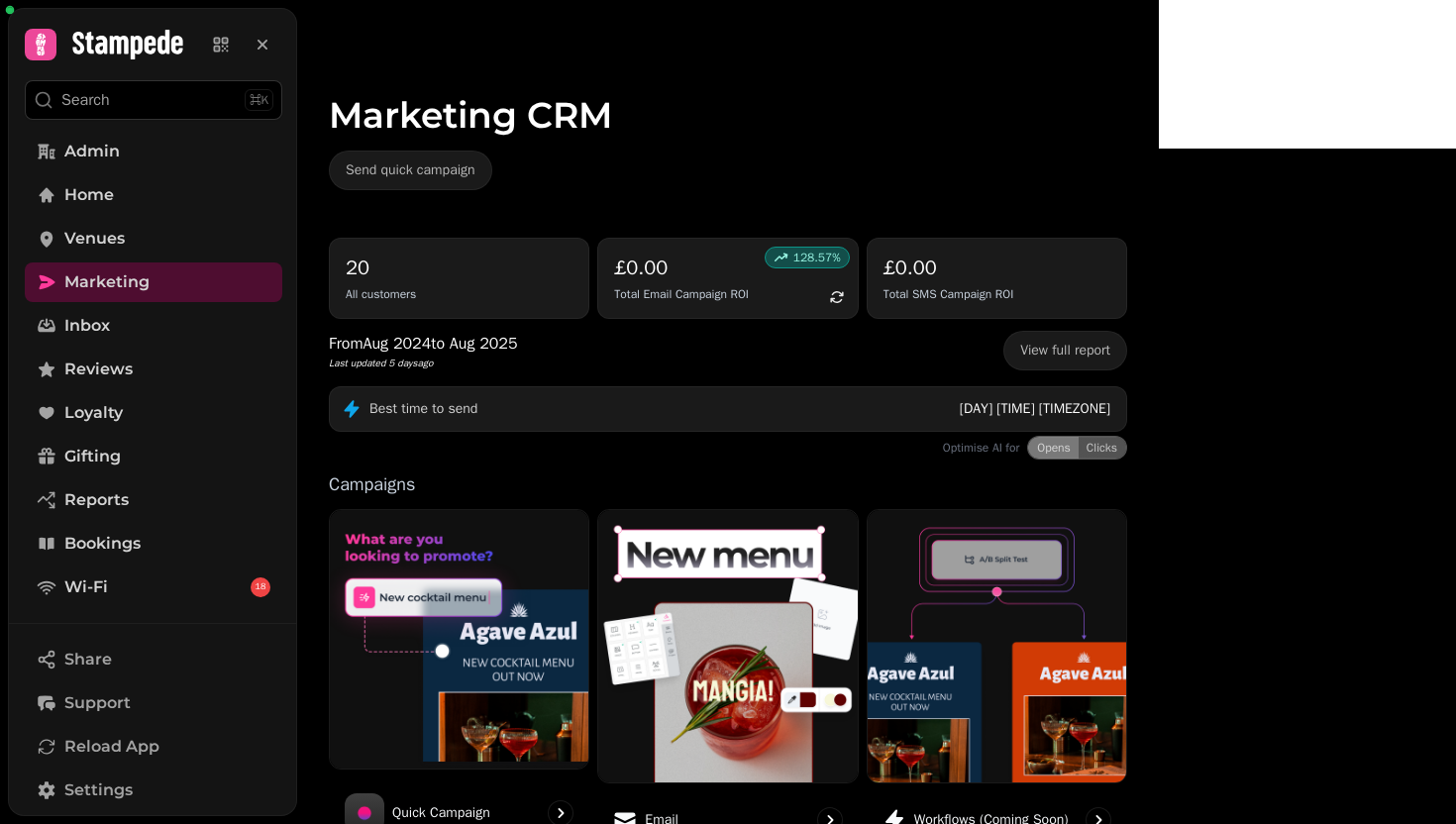 scroll, scrollTop: 0, scrollLeft: 0, axis: both 